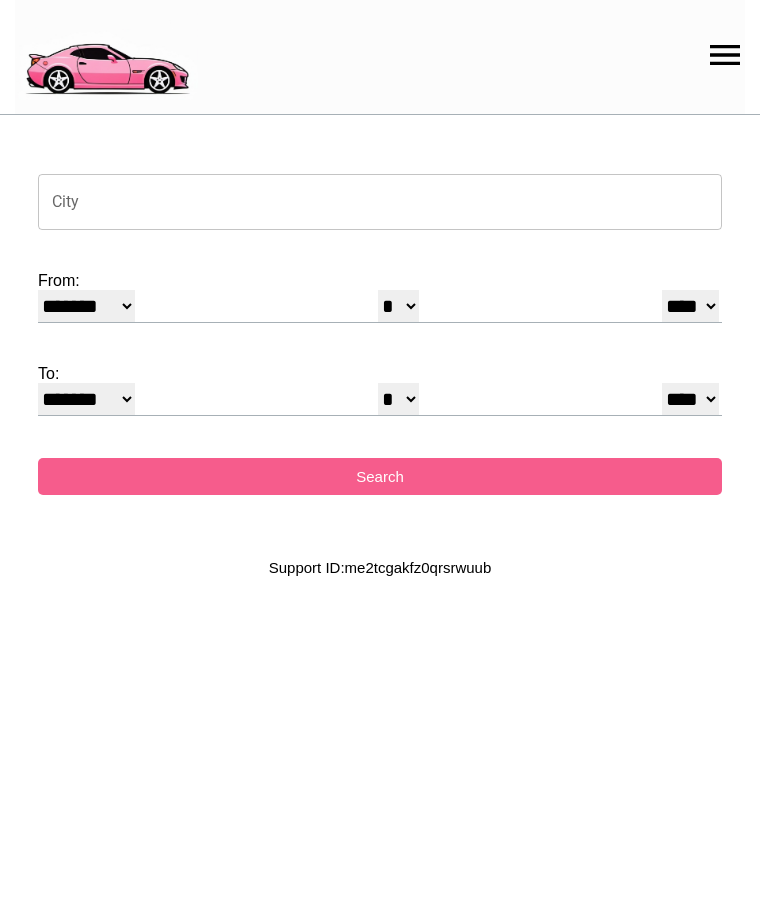 select on "*" 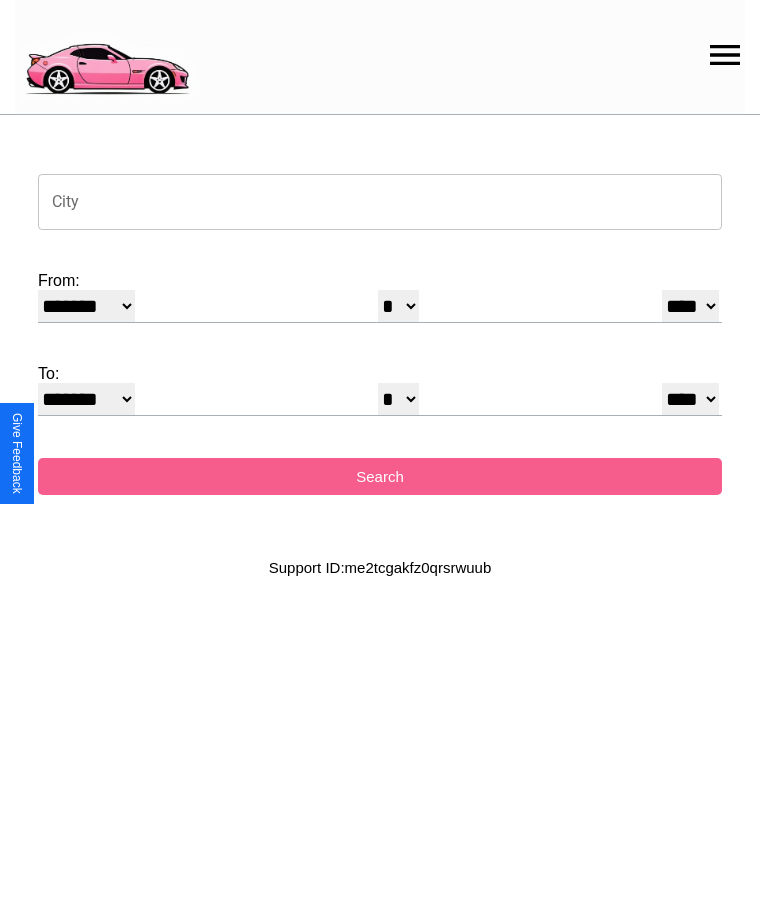 click 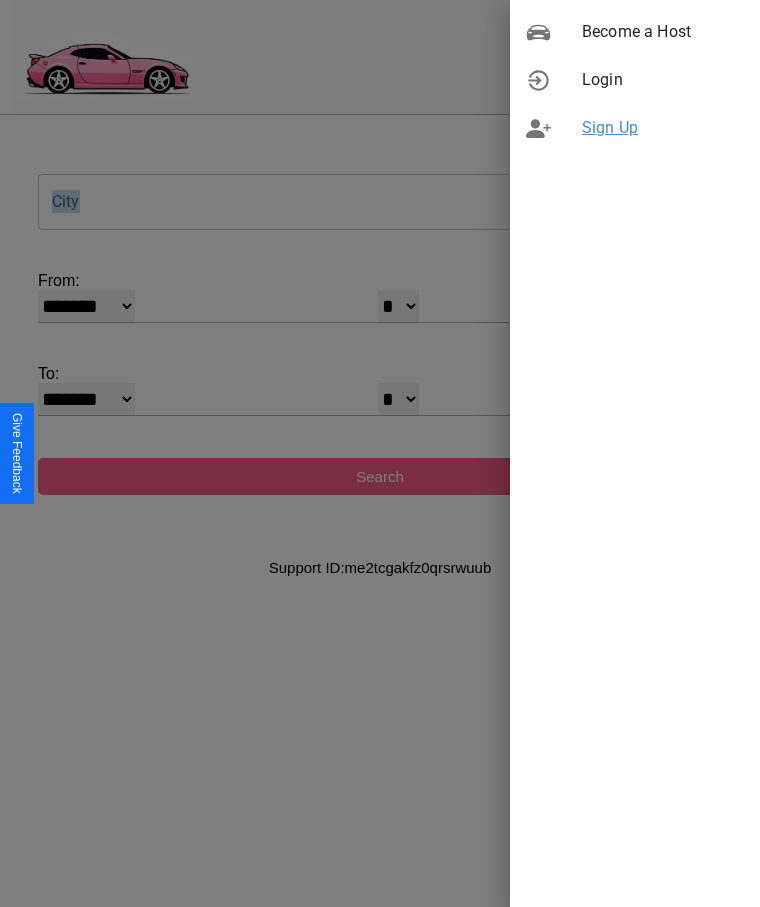 click on "Sign Up" at bounding box center [663, 128] 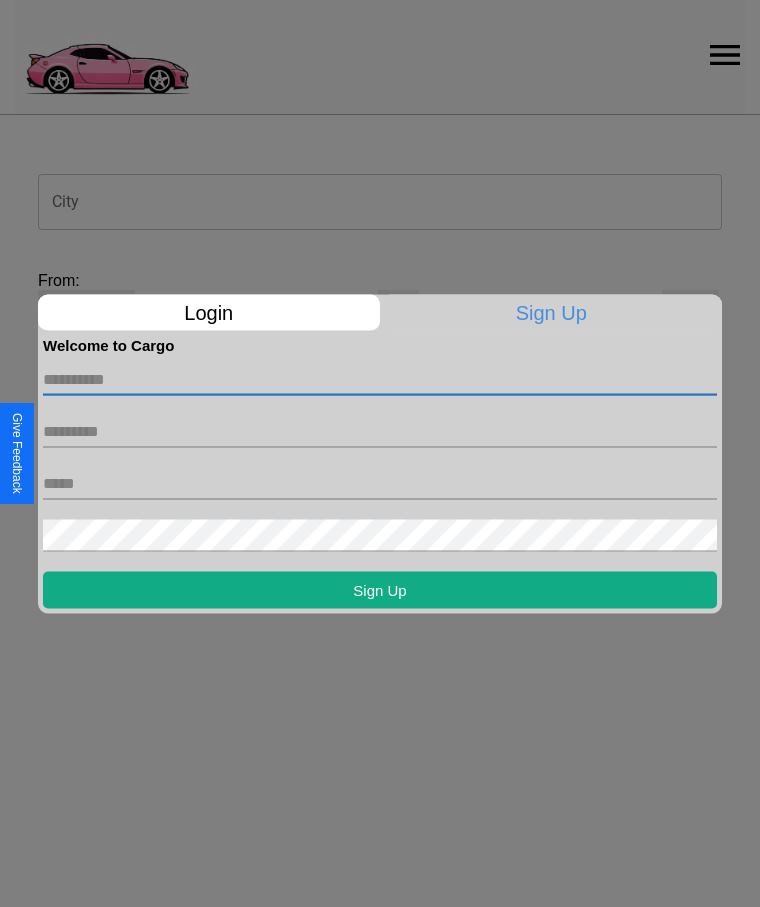 click at bounding box center [380, 379] 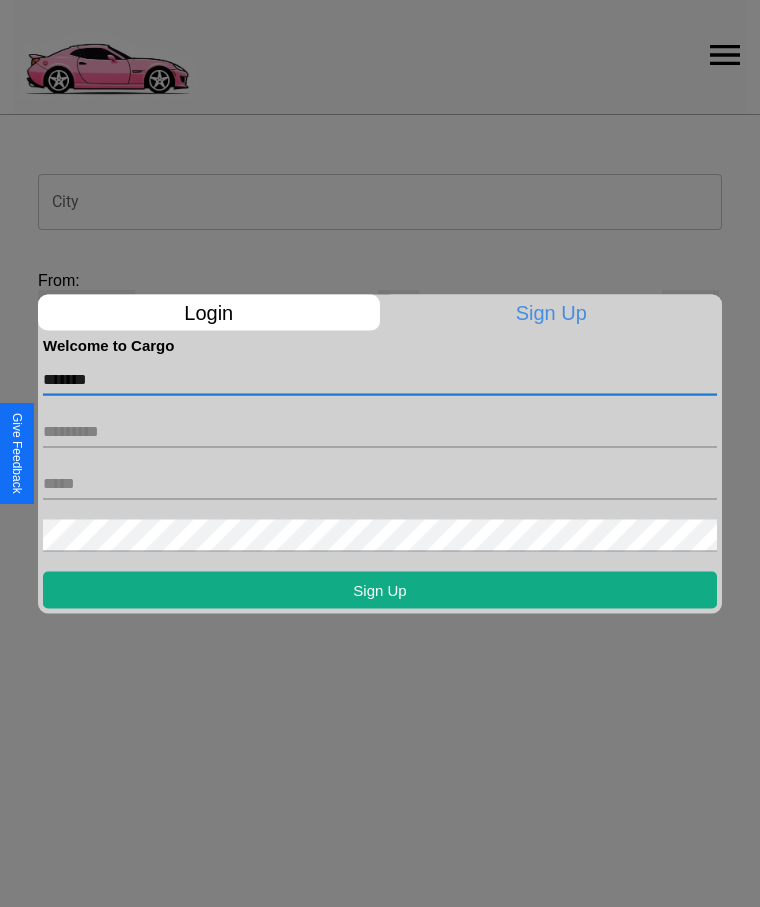 type on "*******" 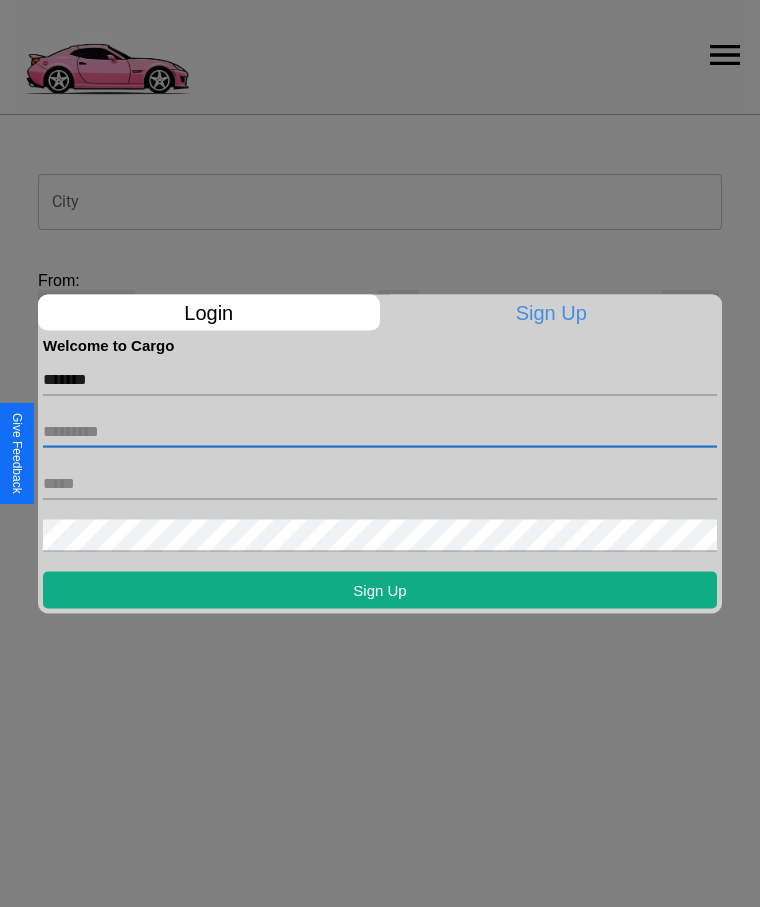 click at bounding box center [380, 431] 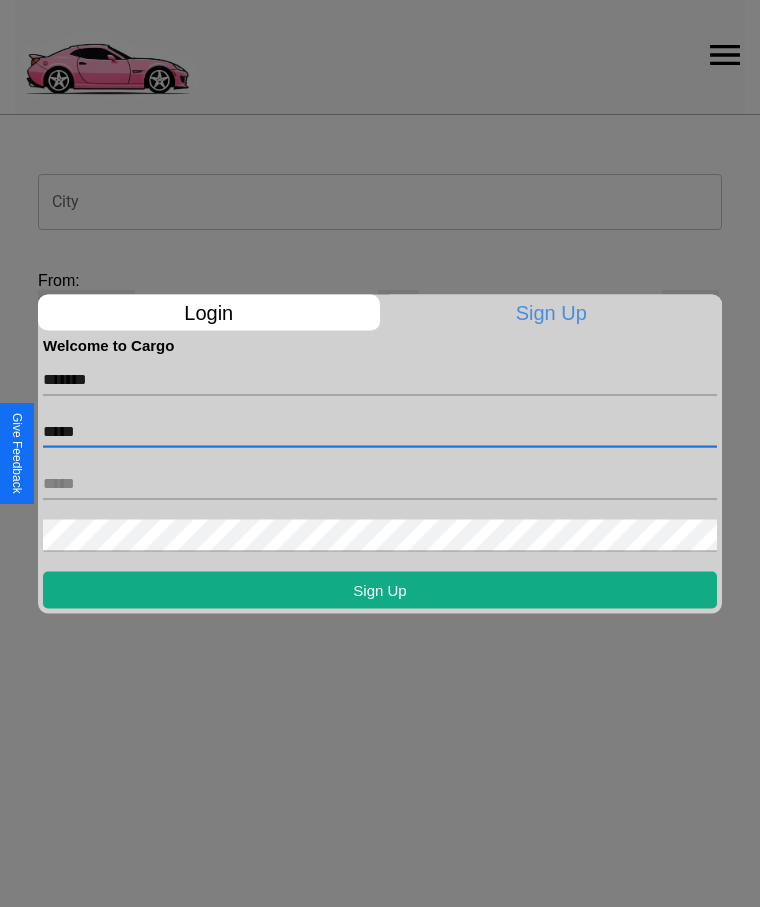 type on "*****" 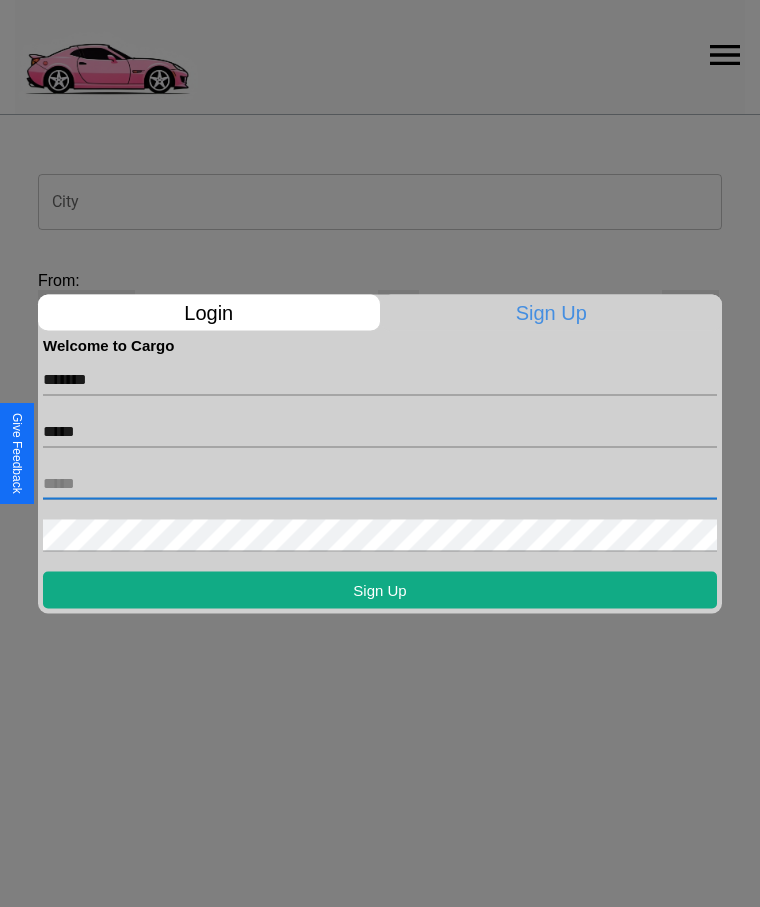 click at bounding box center (380, 483) 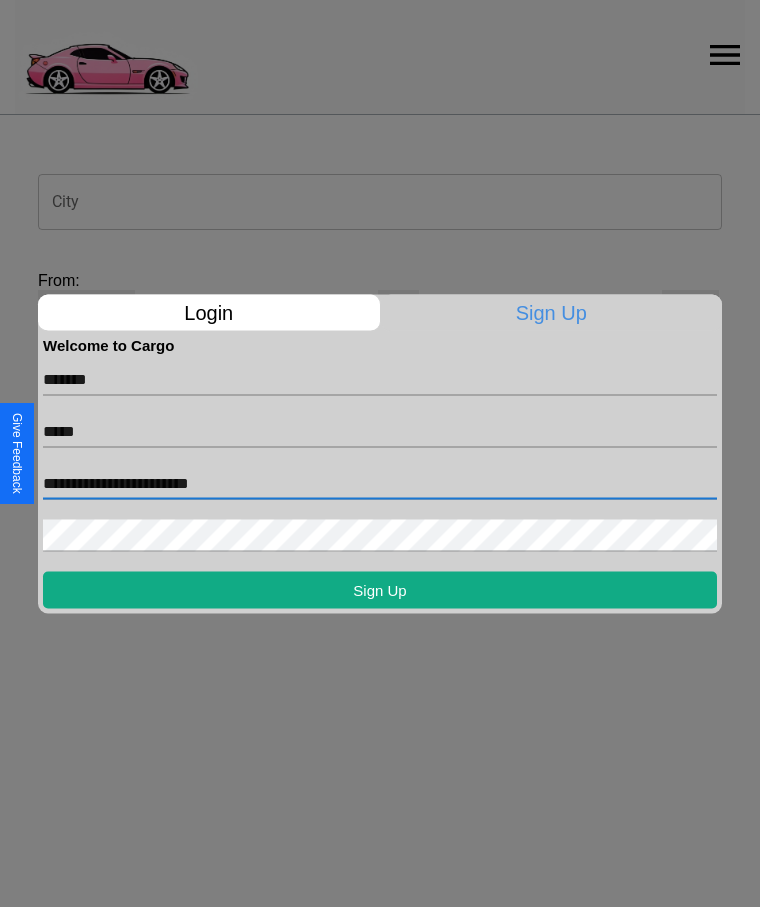 type on "**********" 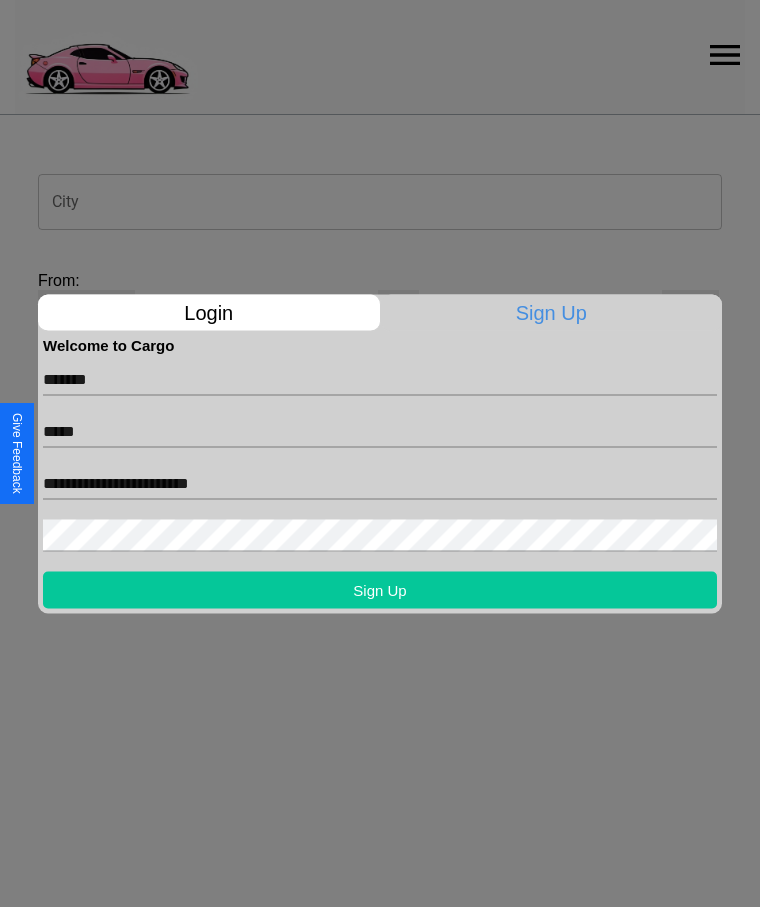 click on "Sign Up" at bounding box center [380, 589] 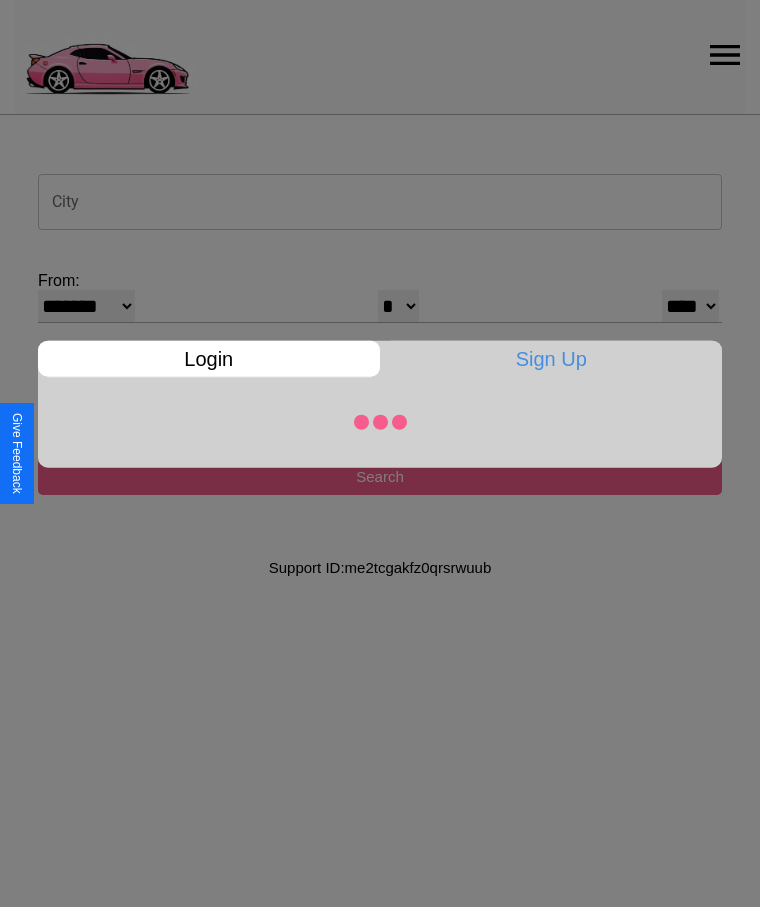 select on "*" 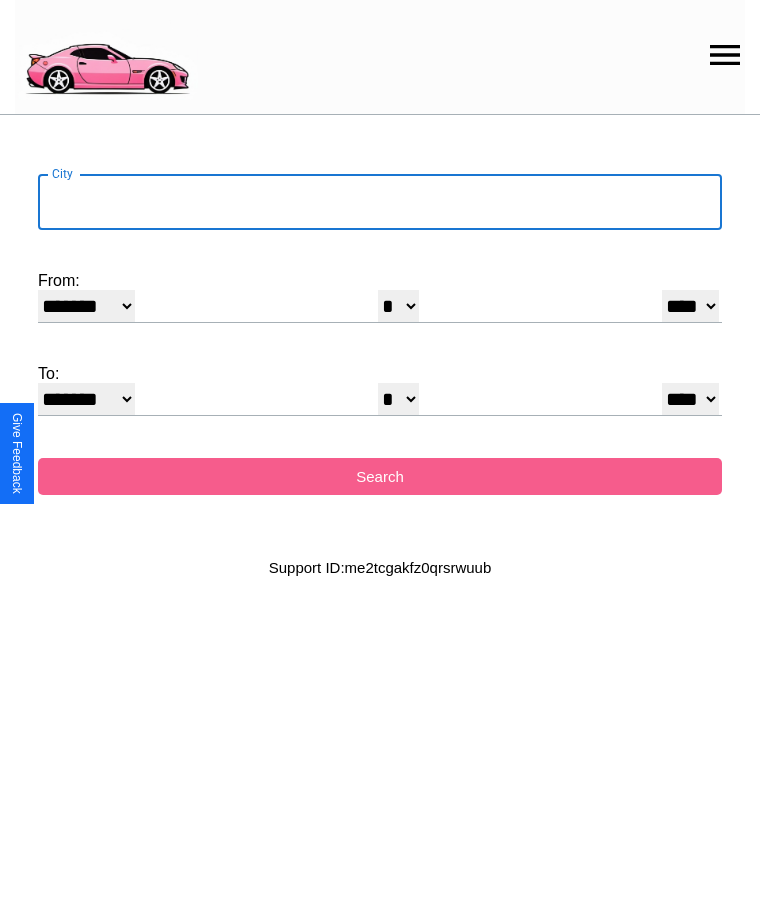 click on "City" at bounding box center (380, 202) 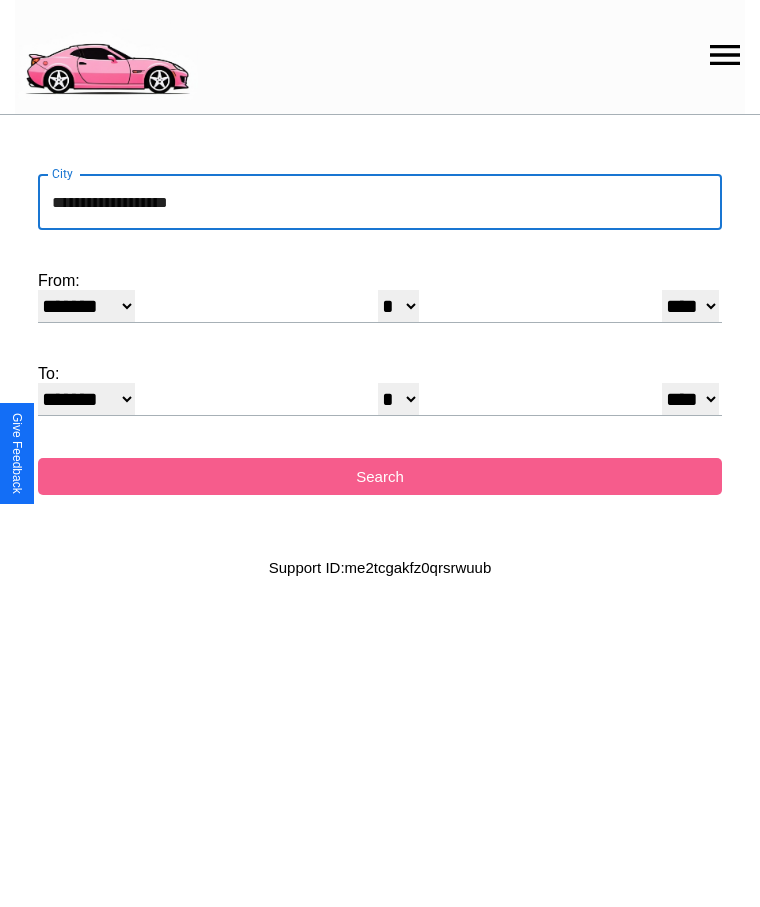 type on "**********" 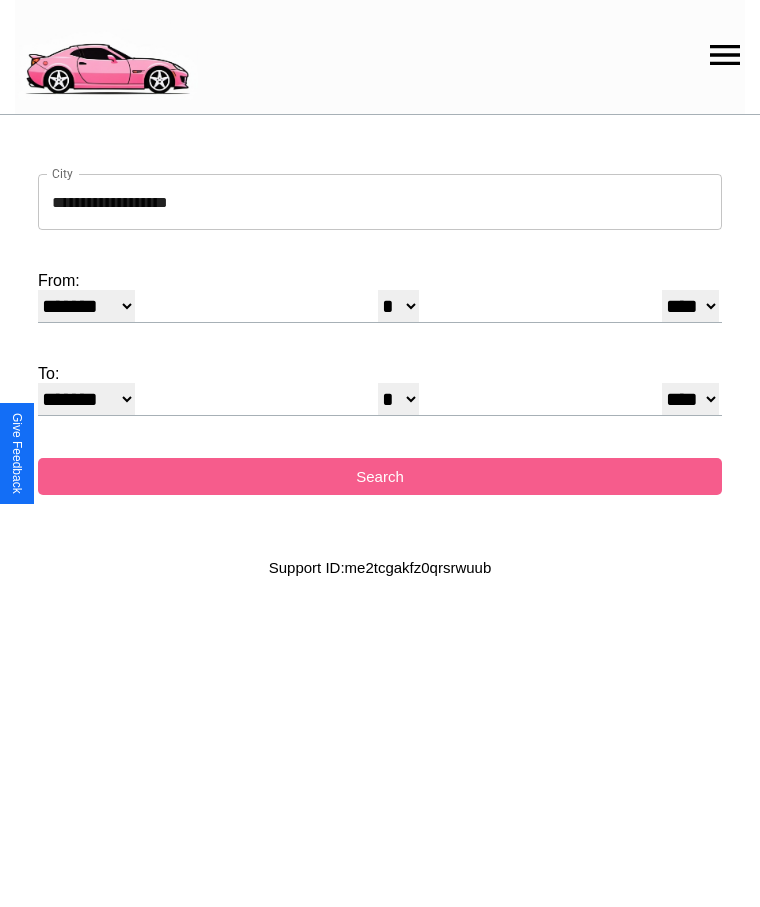 click on "******* ******** ***** ***** *** **** **** ****** ********* ******* ******** ********" at bounding box center [86, 306] 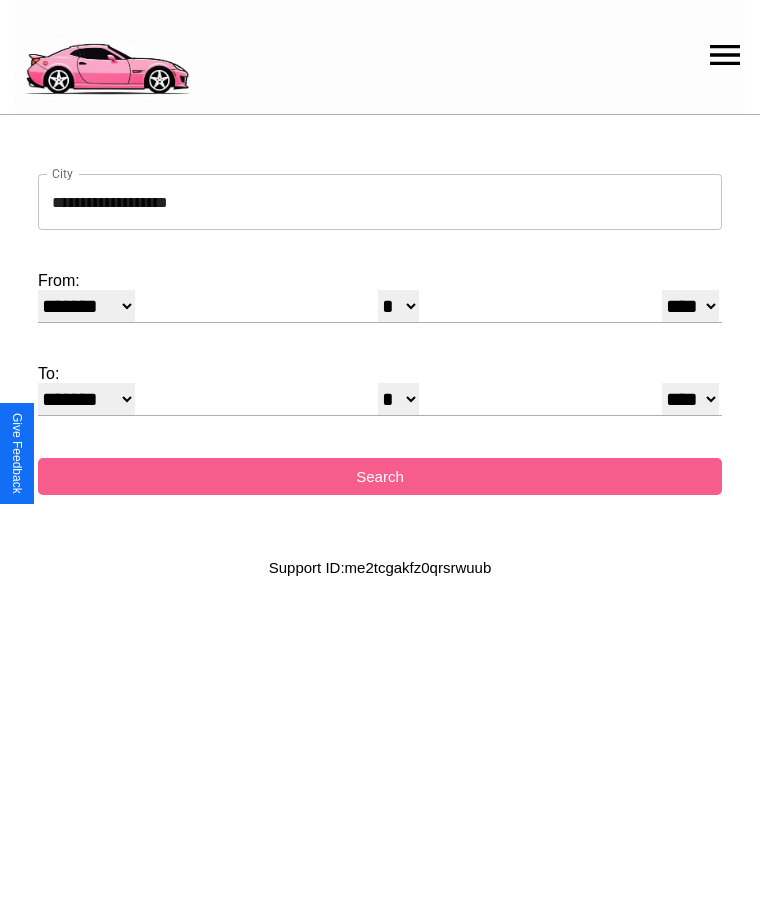 select on "*" 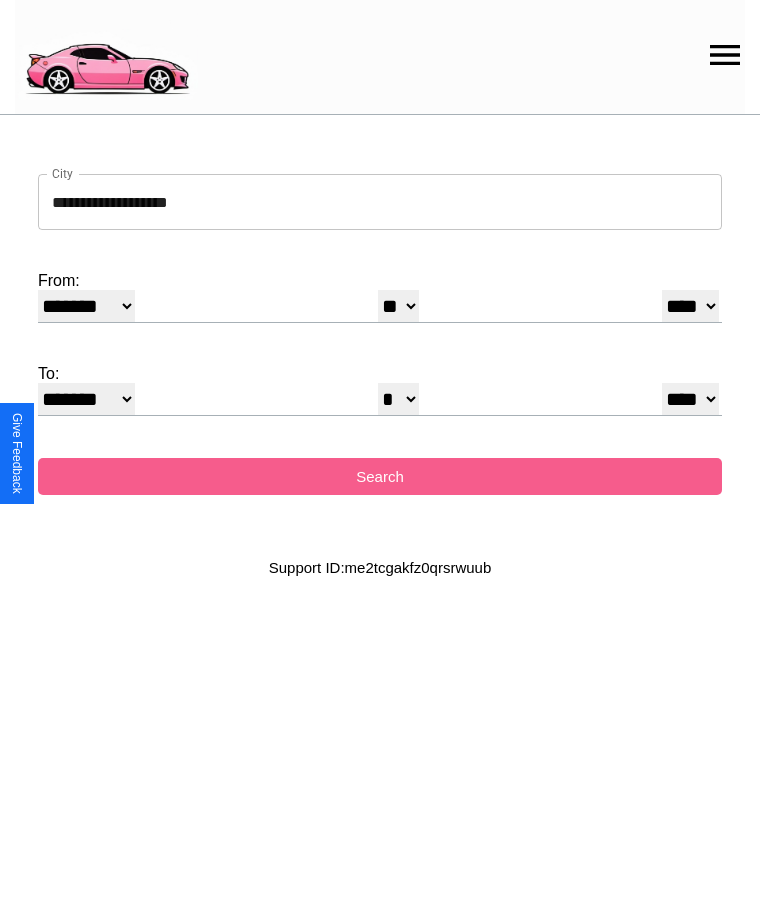 click on "**** **** **** **** **** **** **** **** **** ****" at bounding box center [690, 306] 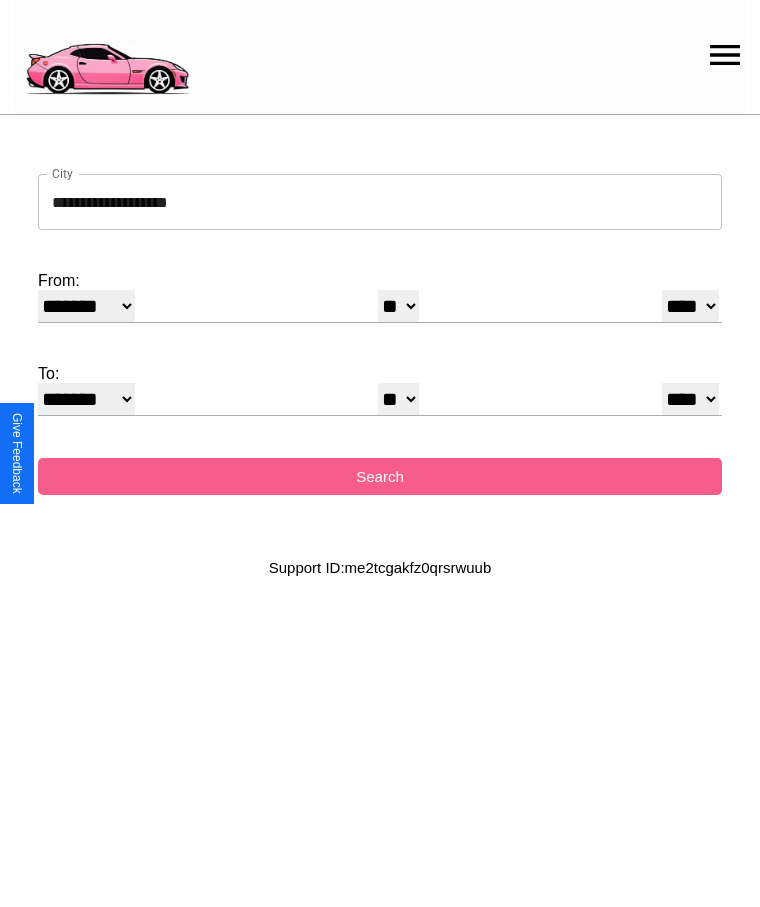 click on "******* ******** ***** ***** *** **** **** ****** ********* ******* ******** ********" at bounding box center (86, 399) 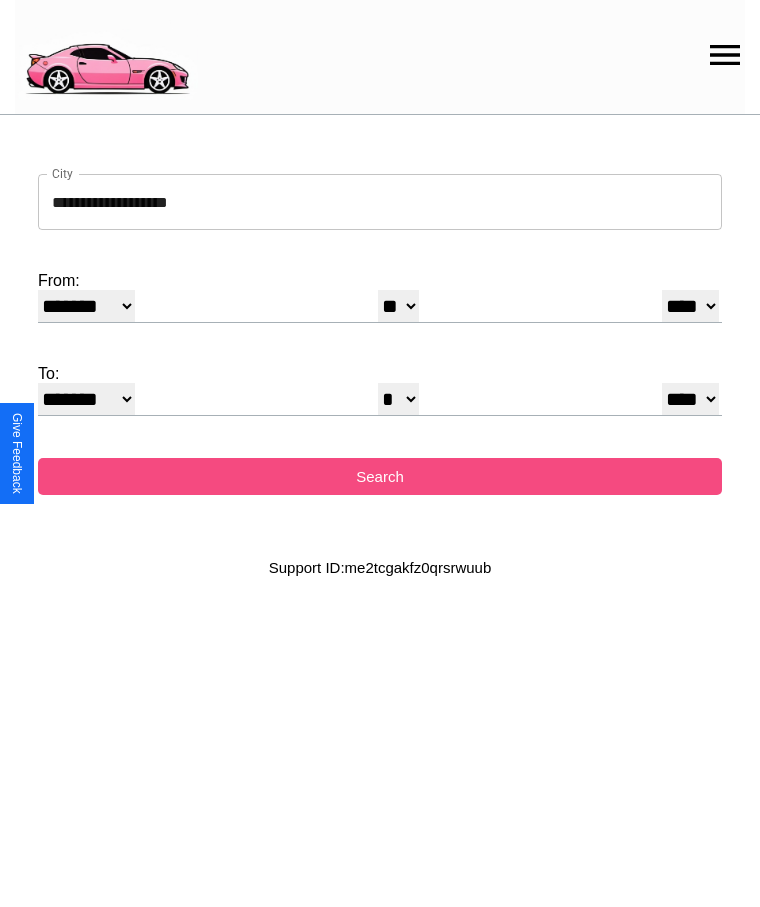click on "Search" at bounding box center [380, 476] 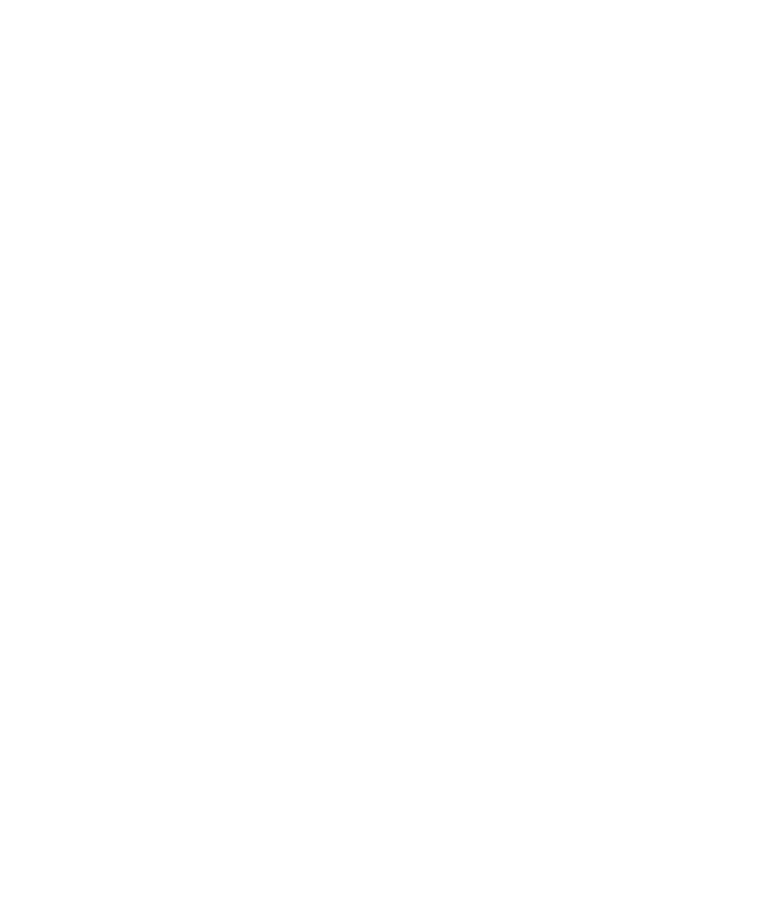 scroll, scrollTop: 0, scrollLeft: 0, axis: both 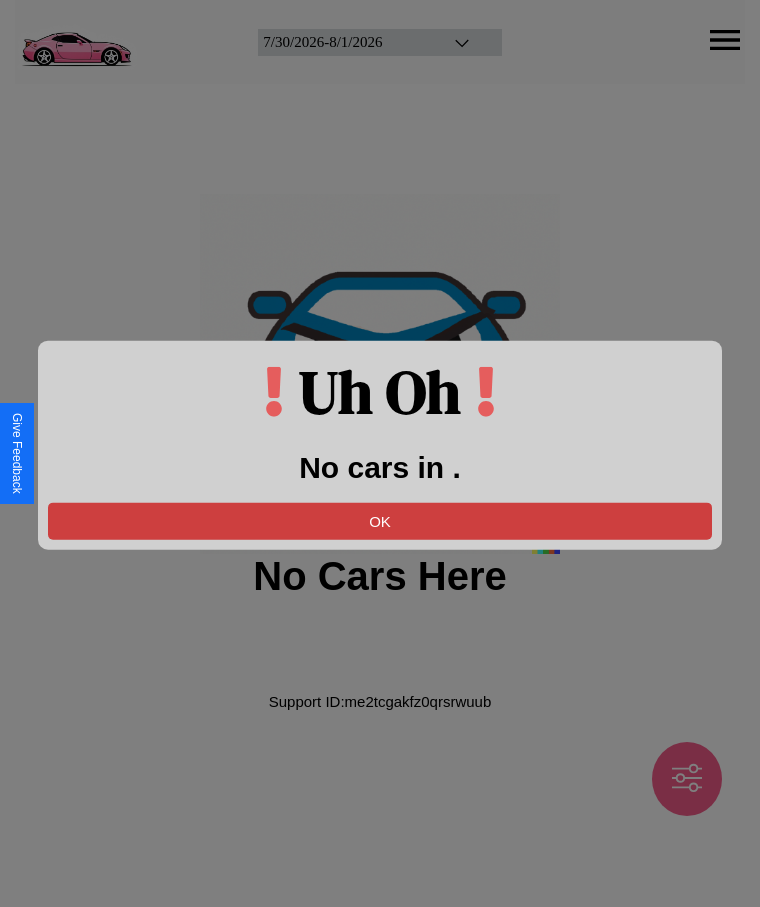 click on "OK" at bounding box center [380, 520] 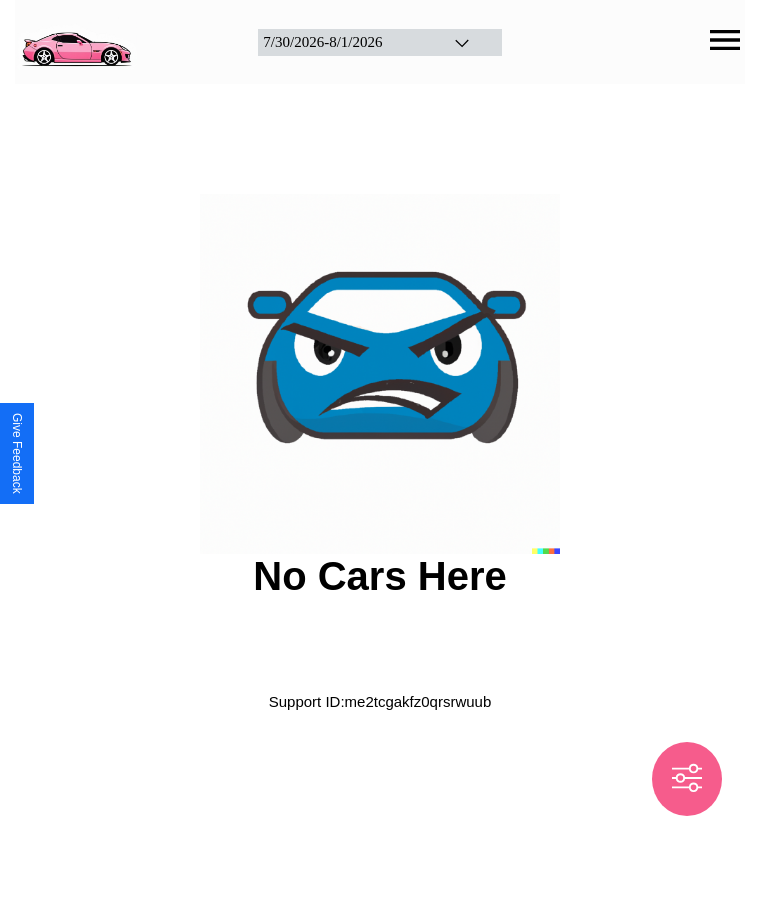 click at bounding box center (76, 40) 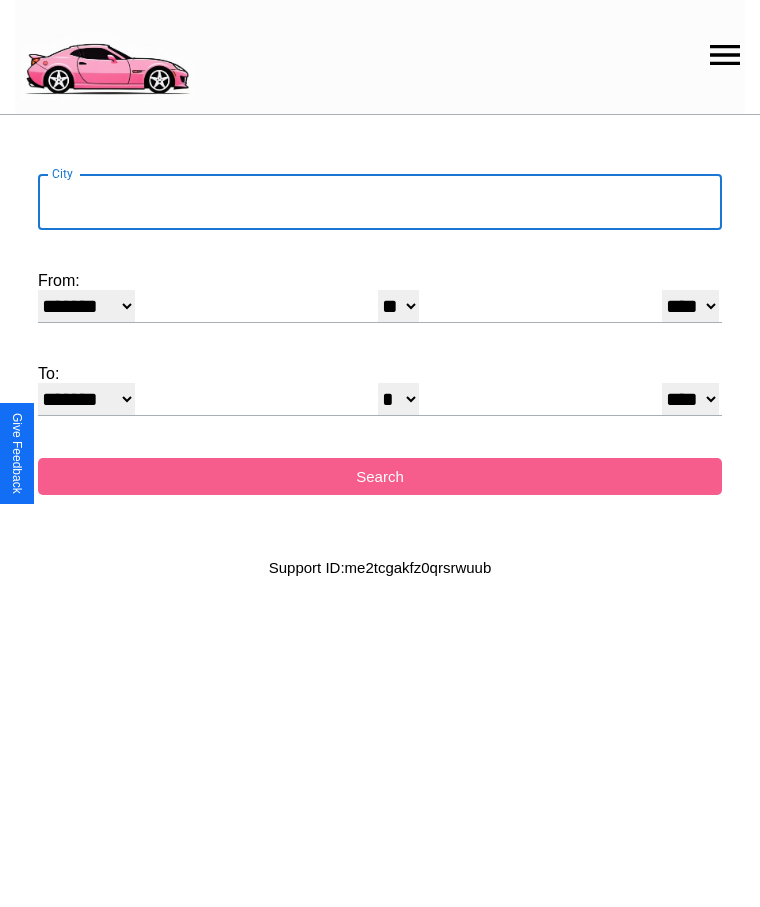 click on "City" at bounding box center [380, 202] 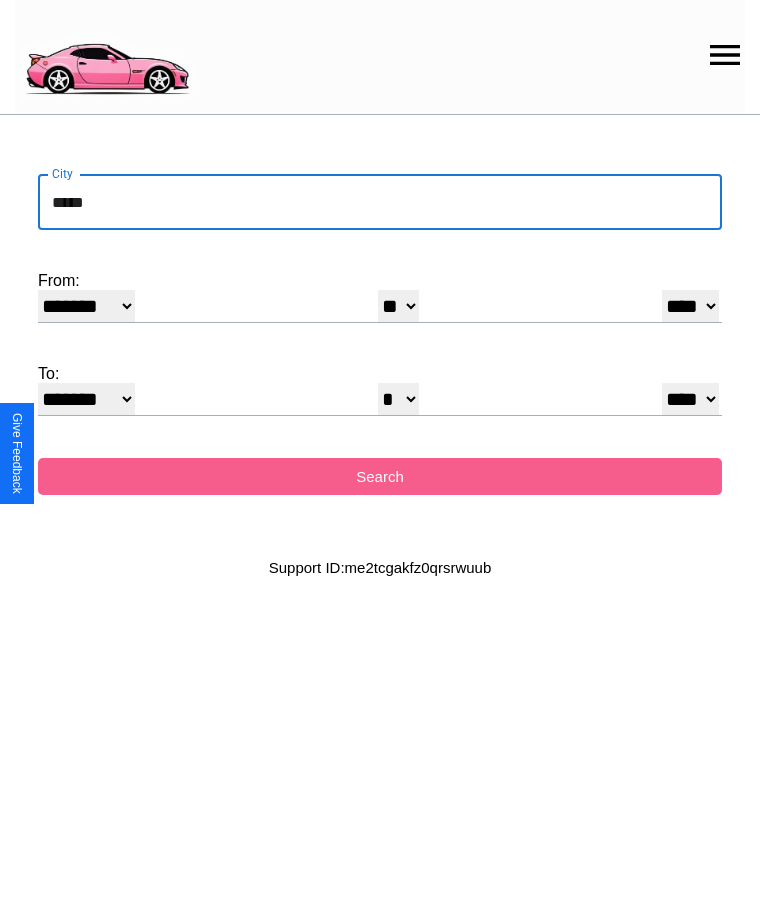 type on "*****" 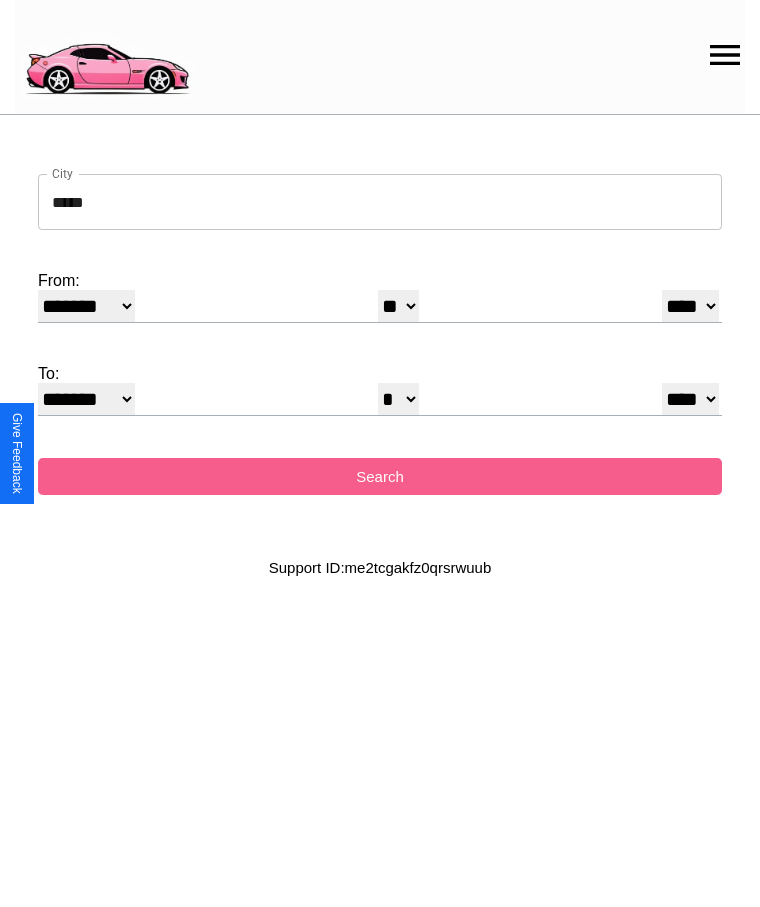 click on "******* ******** ***** ***** *** **** **** ****** ********* ******* ******** ********" at bounding box center (86, 306) 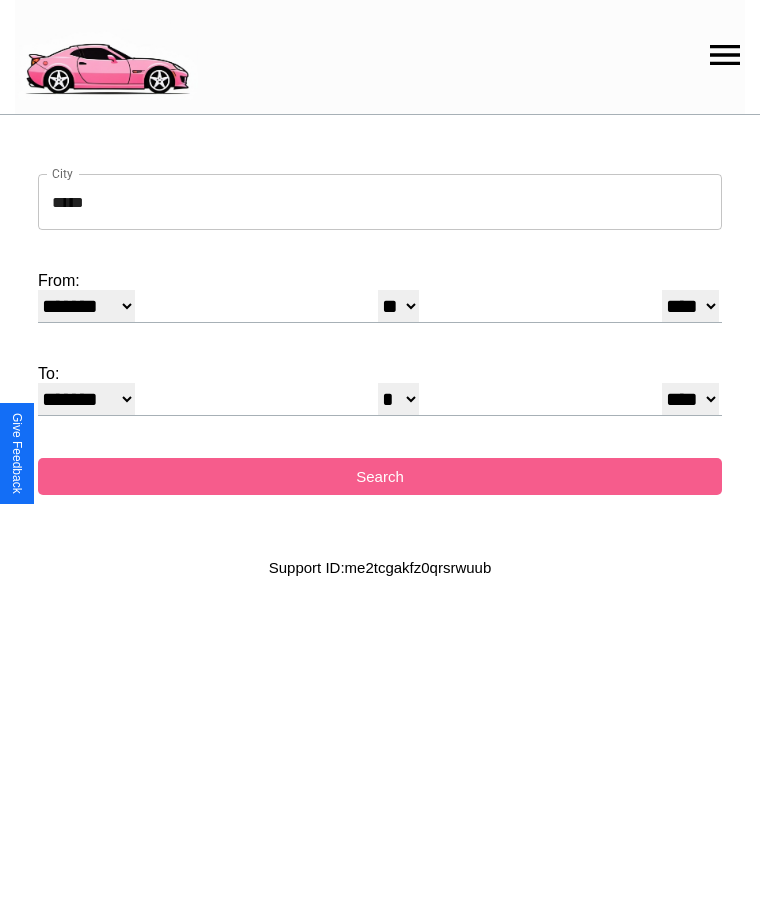select on "*" 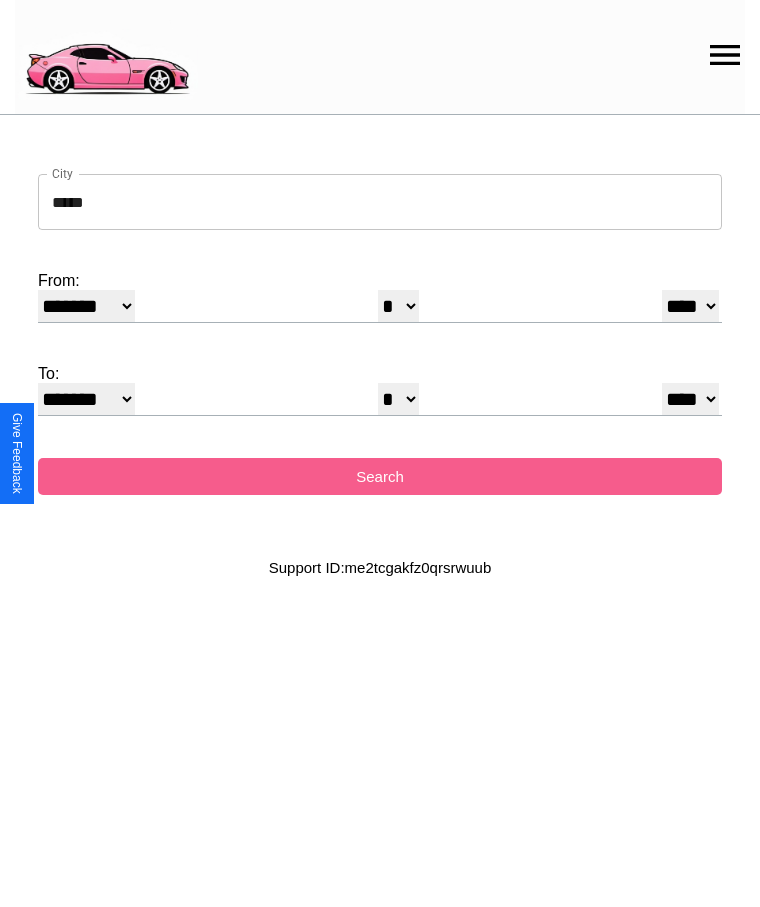 click on "**** **** **** **** **** **** **** **** **** ****" at bounding box center (690, 306) 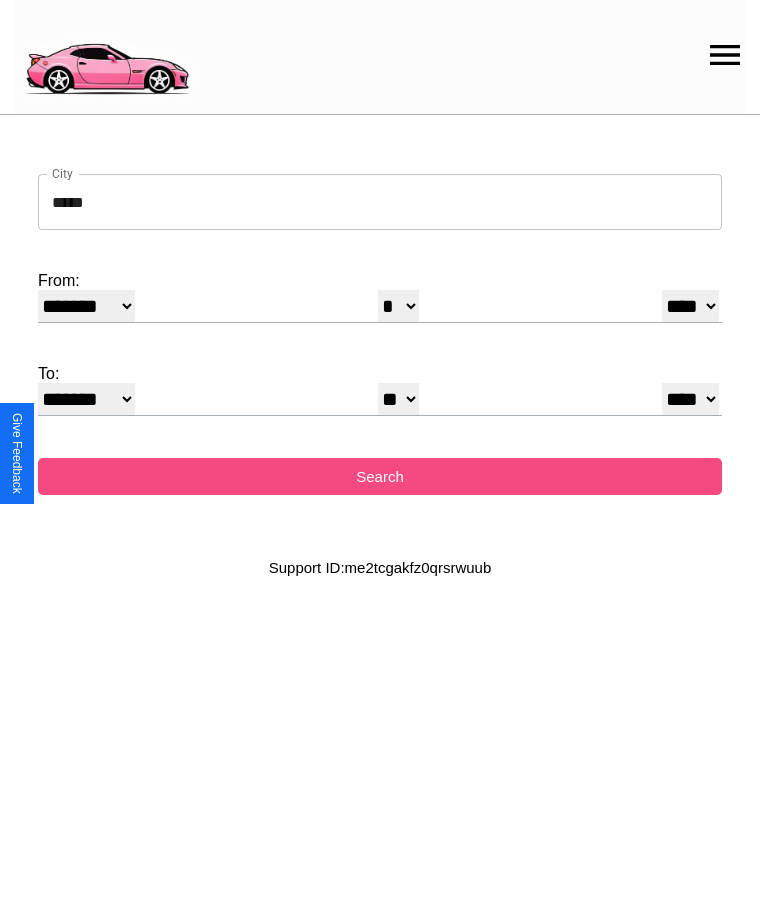 click on "Search" at bounding box center [380, 476] 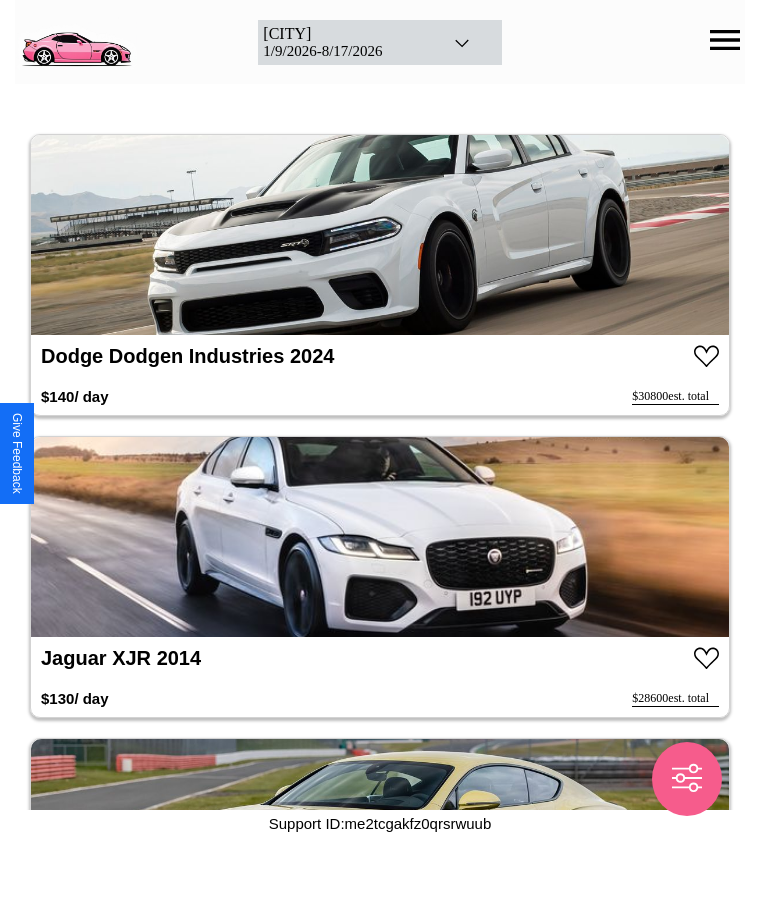 click 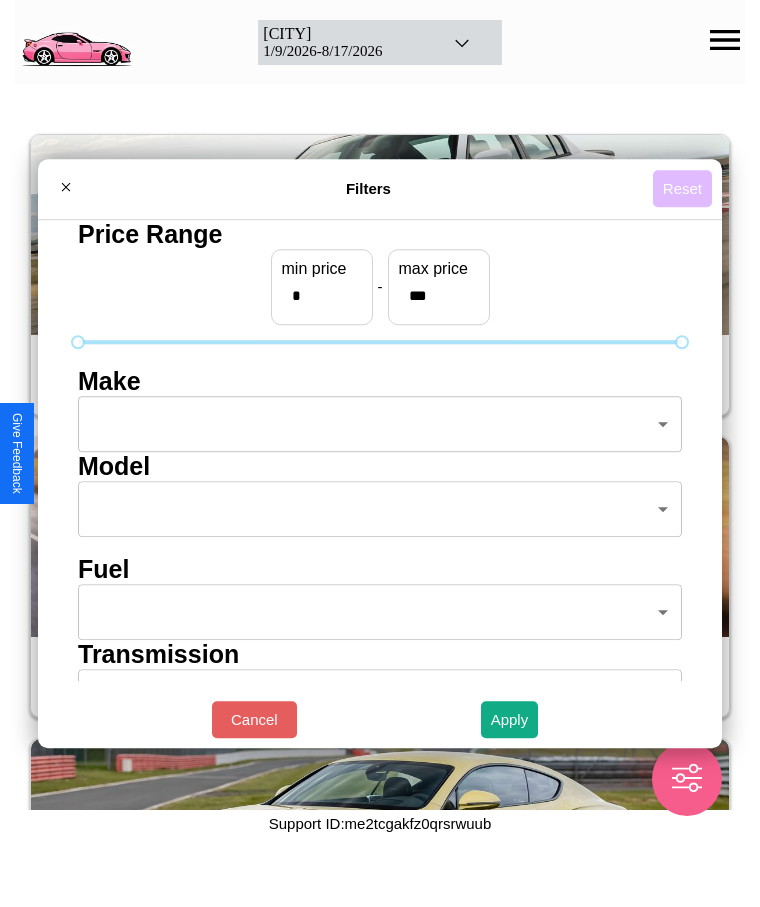 click on "Reset" at bounding box center [682, 188] 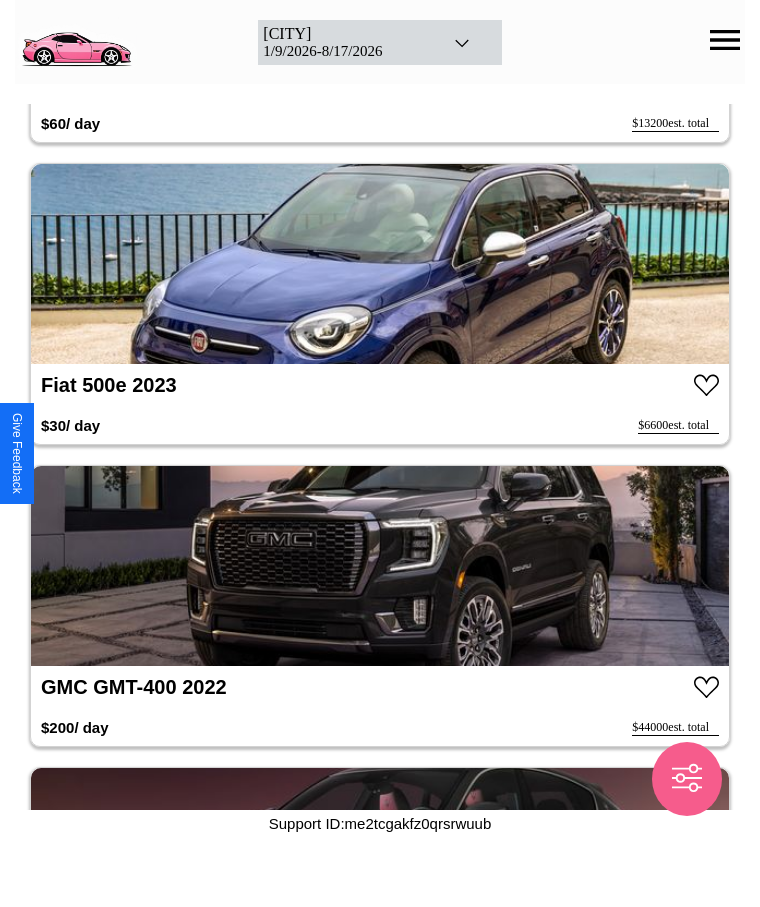 scroll, scrollTop: 4650, scrollLeft: 0, axis: vertical 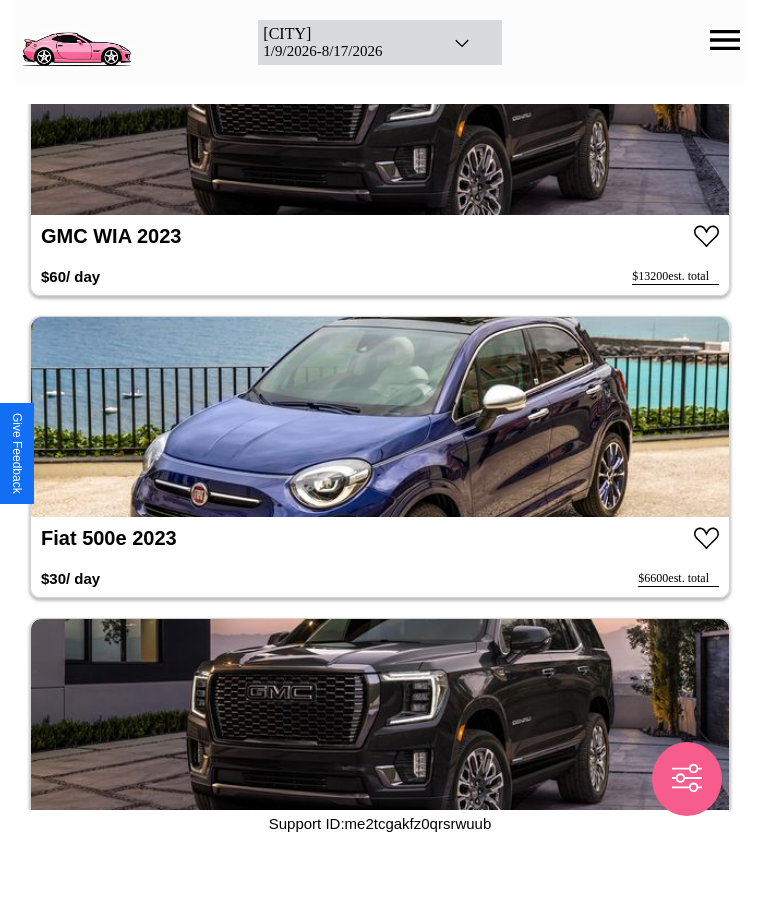 click at bounding box center (380, 417) 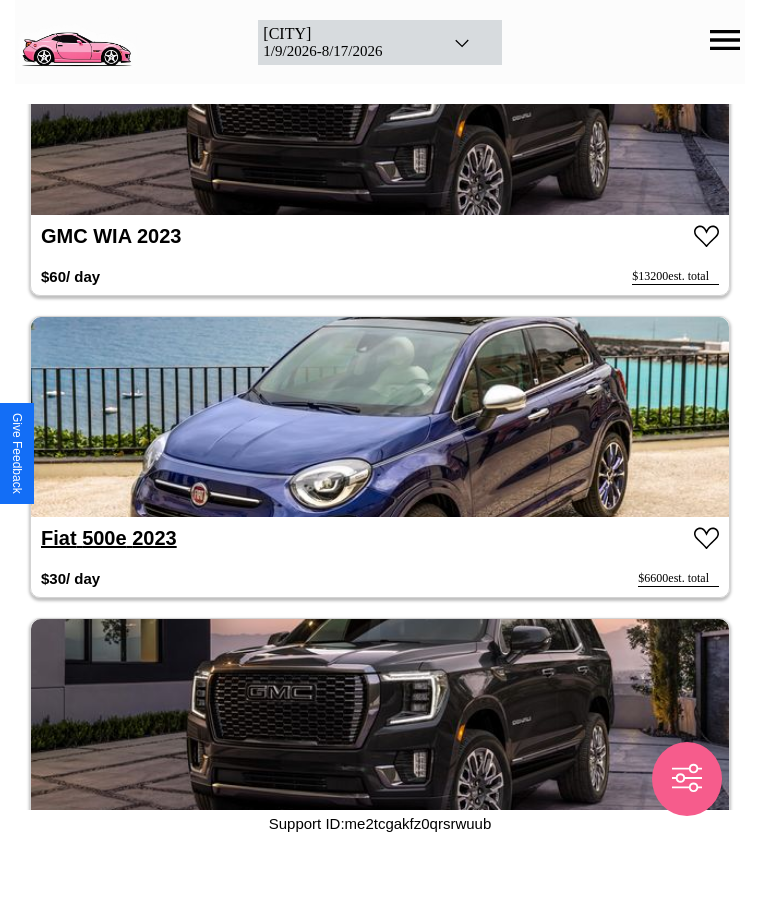 click on "Fiat   500e   2023" at bounding box center [109, 538] 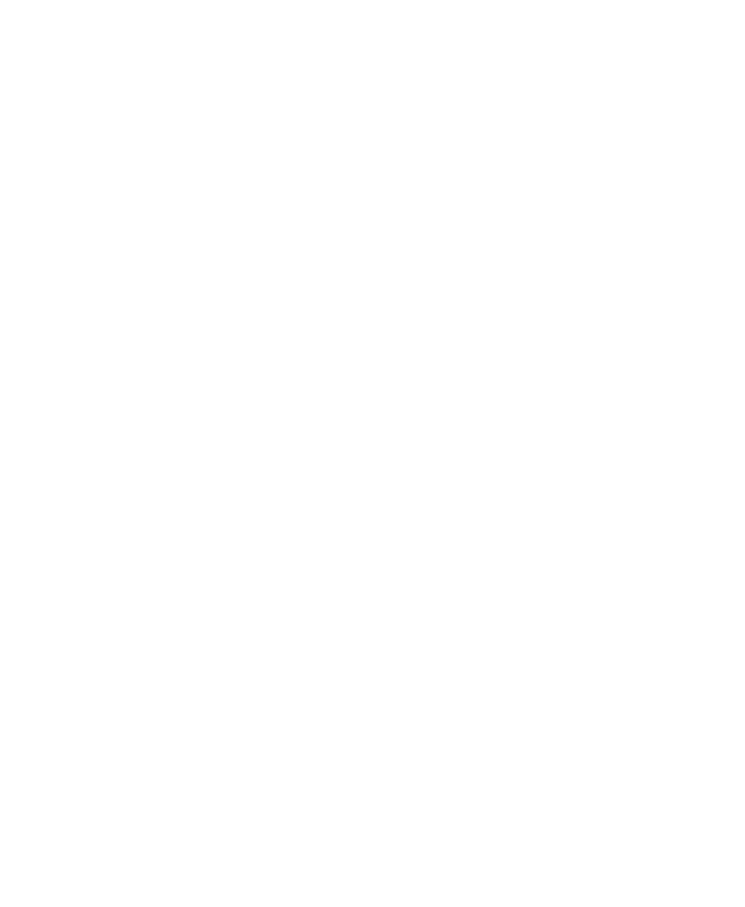 scroll, scrollTop: 0, scrollLeft: 0, axis: both 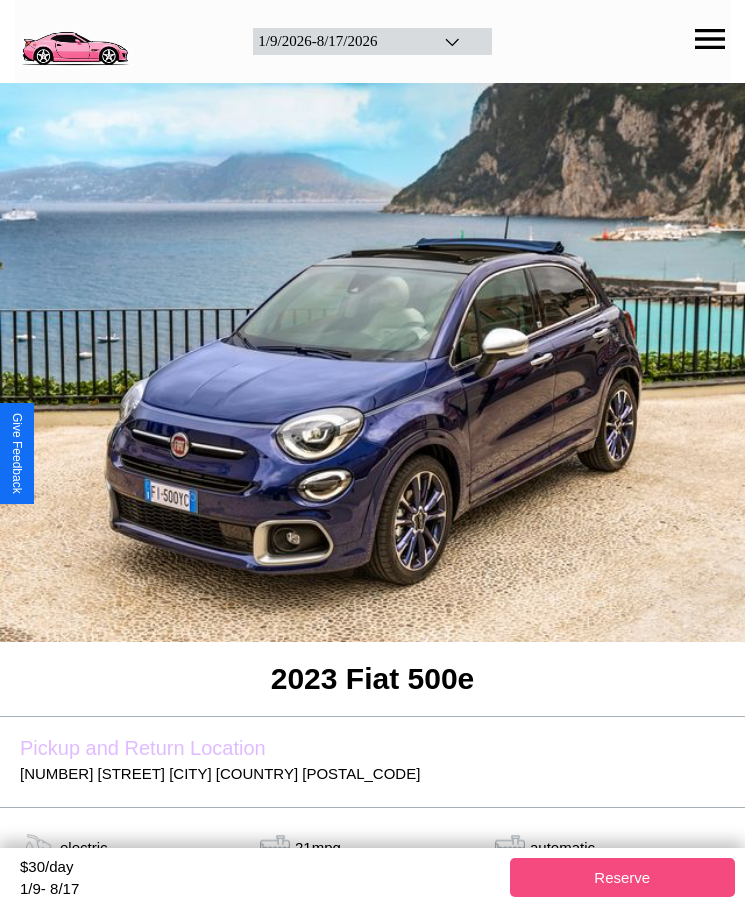 click on "Reserve" at bounding box center (623, 877) 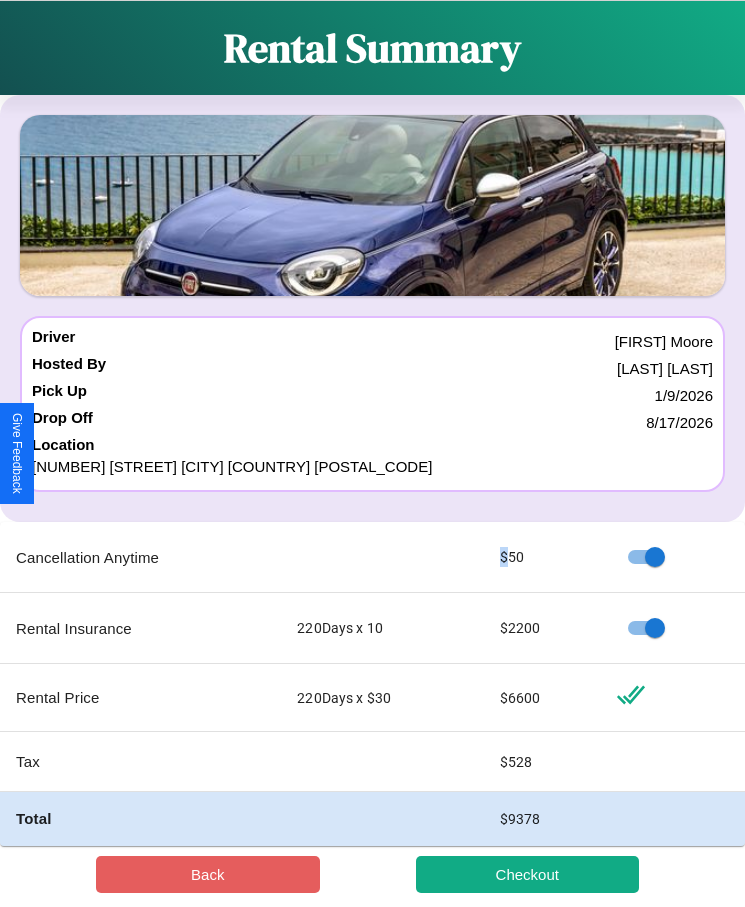 scroll, scrollTop: 23, scrollLeft: 0, axis: vertical 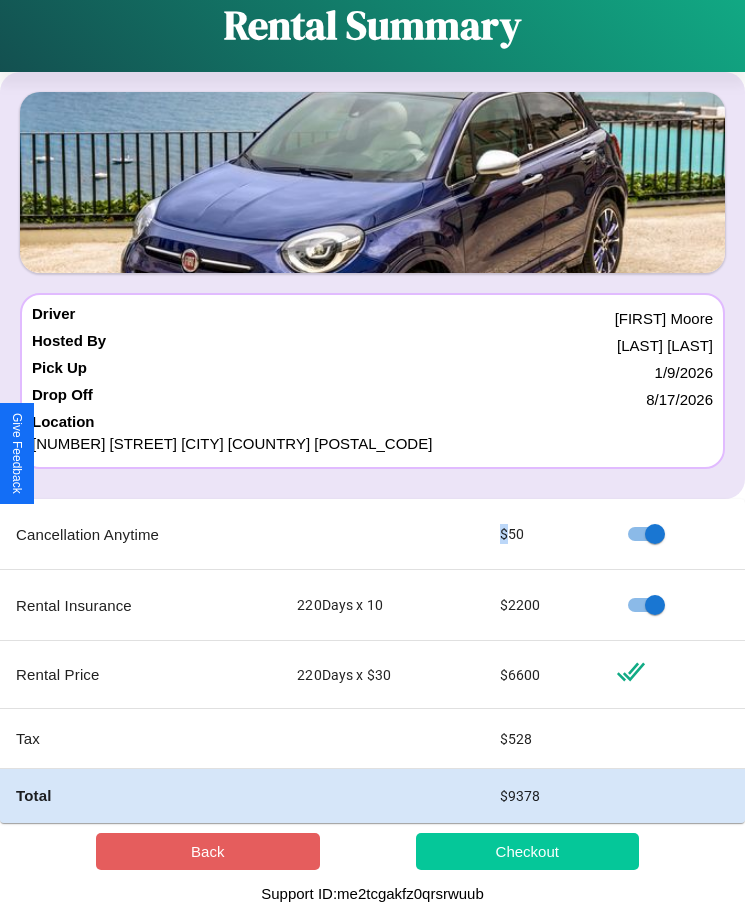 click on "Checkout" at bounding box center [528, 851] 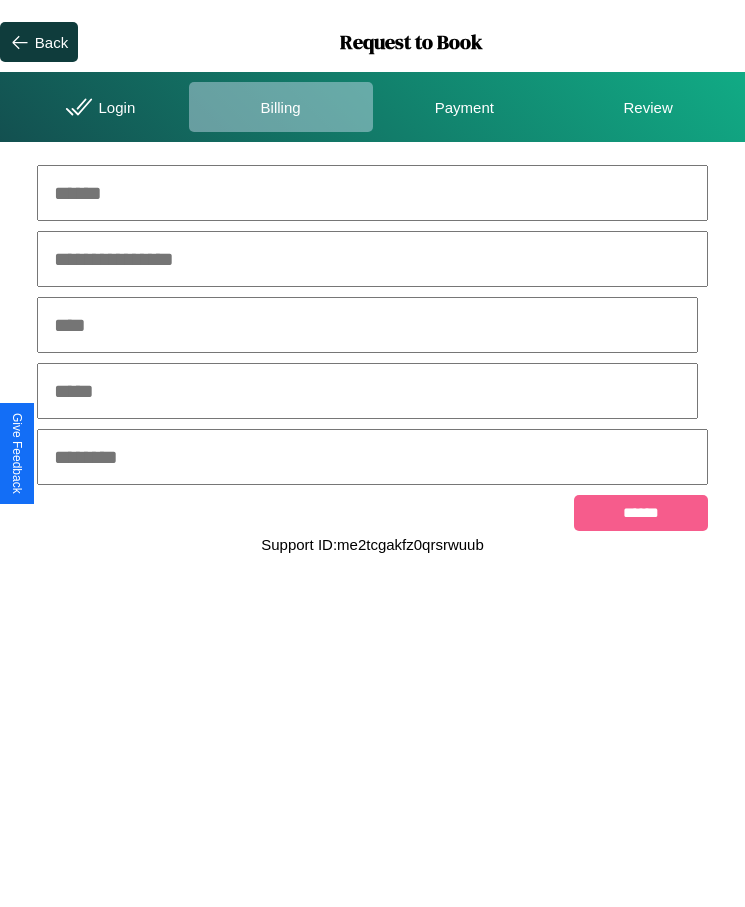 scroll, scrollTop: 0, scrollLeft: 0, axis: both 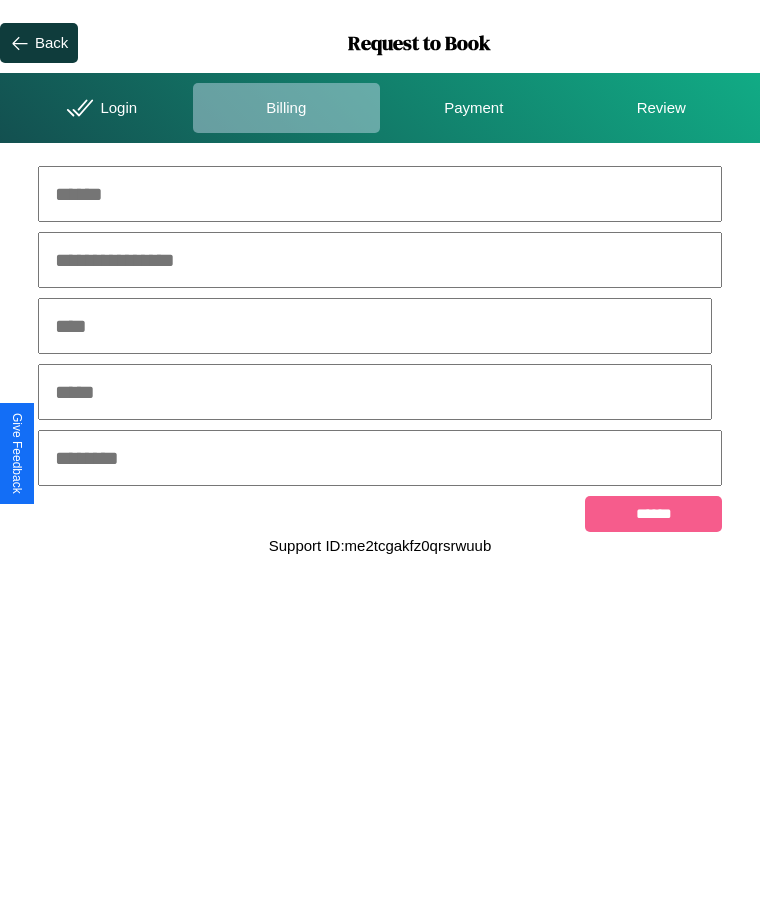 click at bounding box center [380, 194] 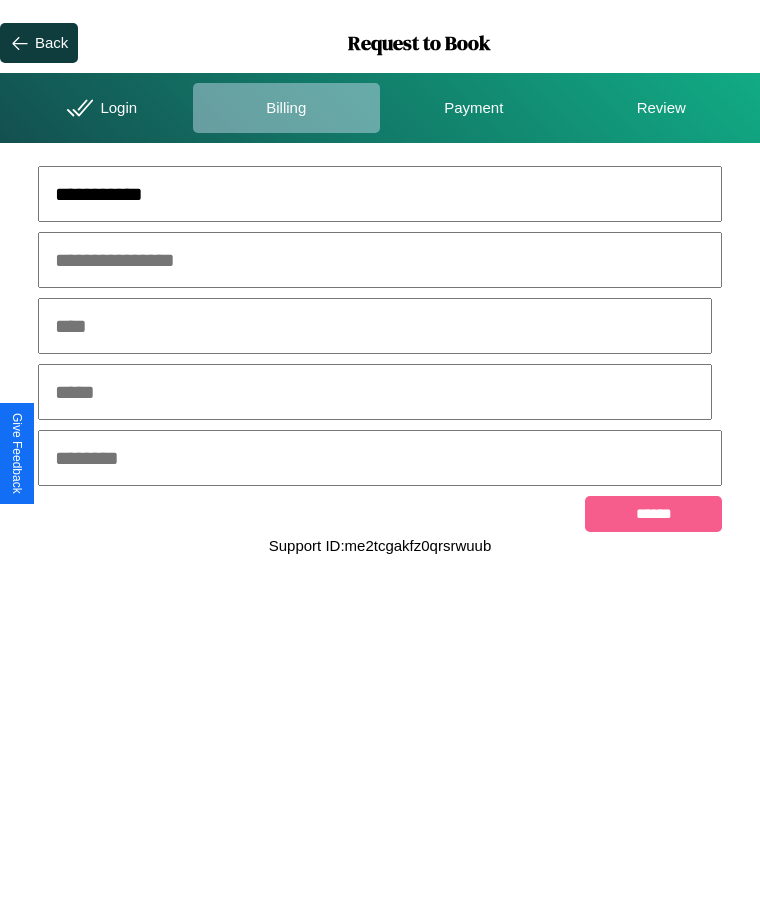 type on "**********" 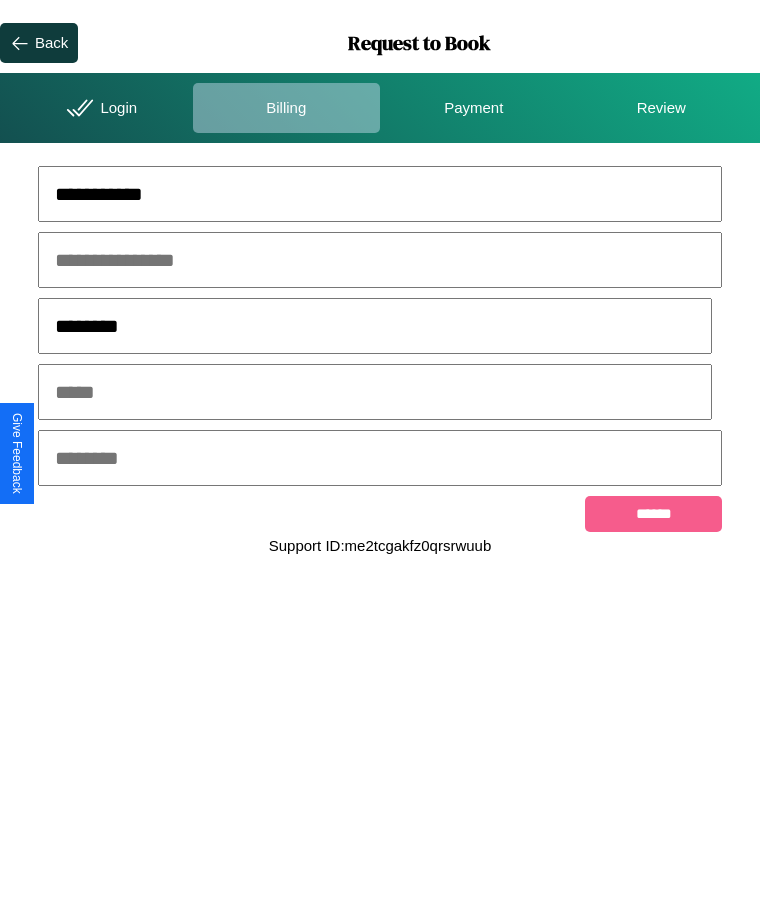 type on "********" 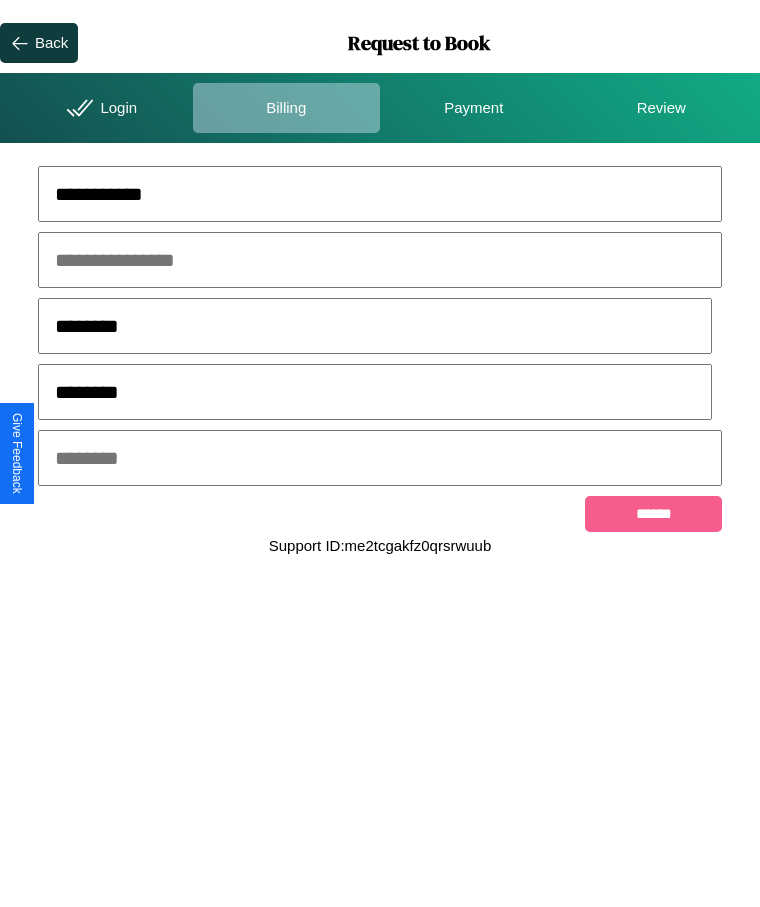 type on "********" 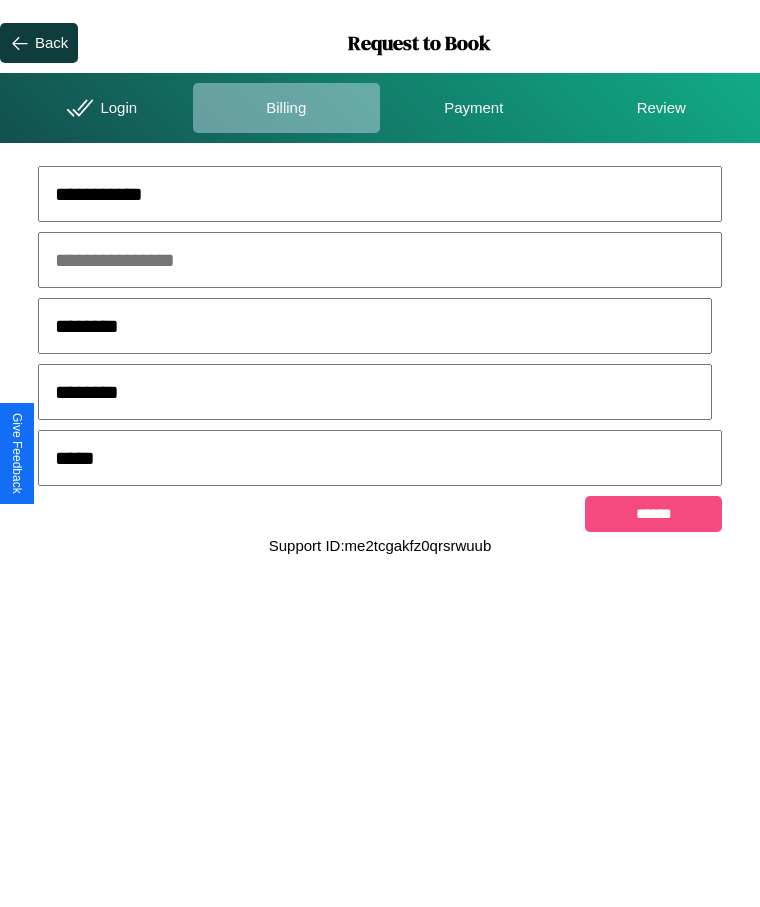 type on "*****" 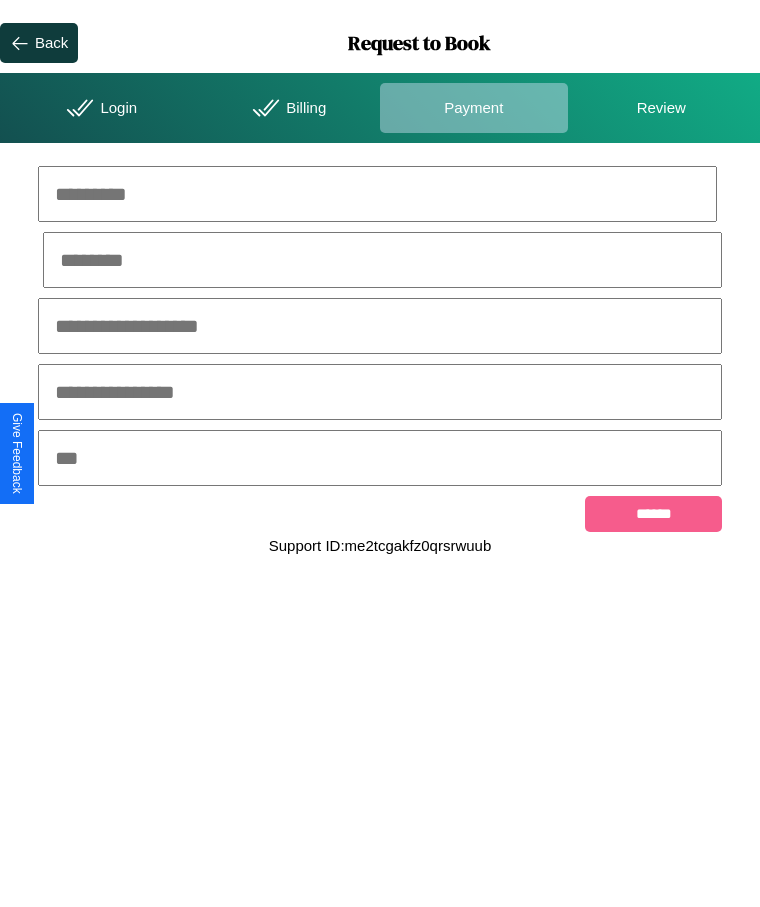 click at bounding box center [377, 194] 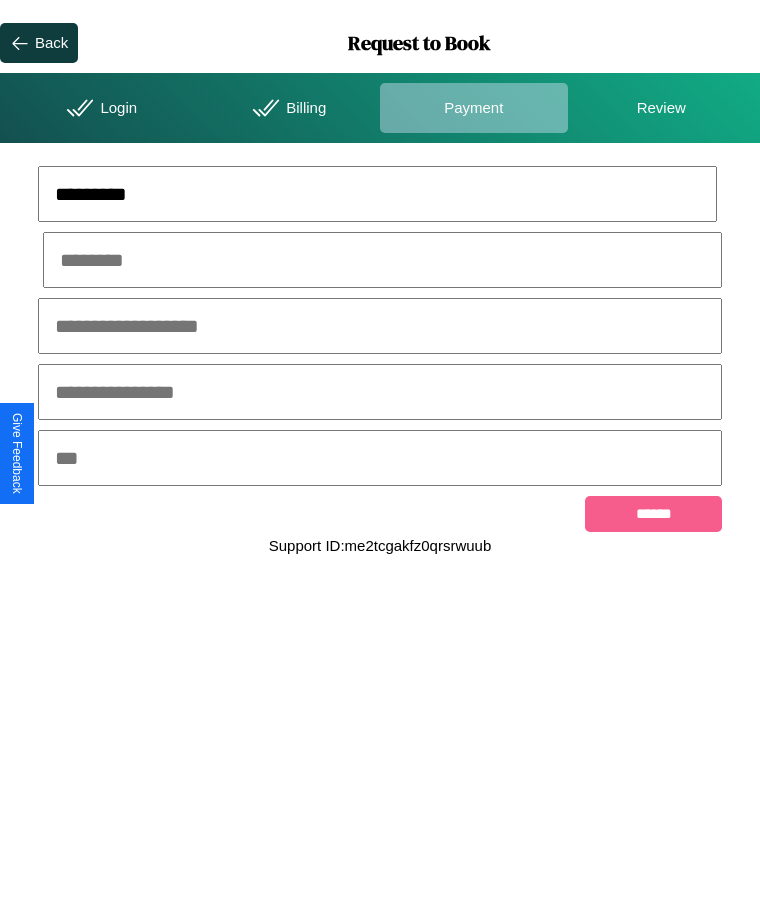 type on "*********" 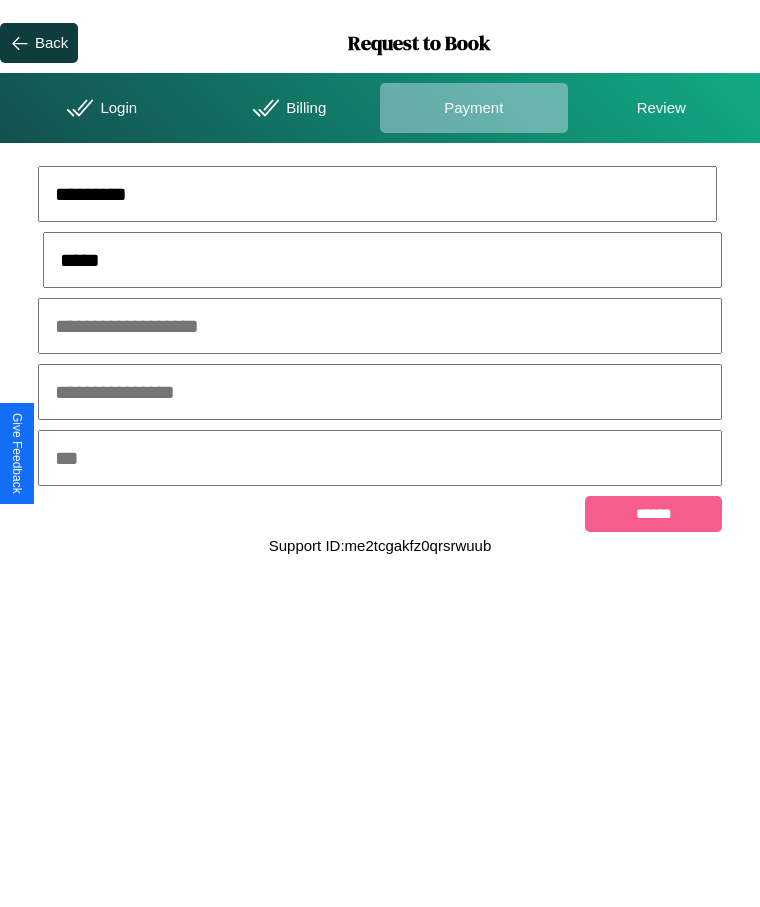 type on "*****" 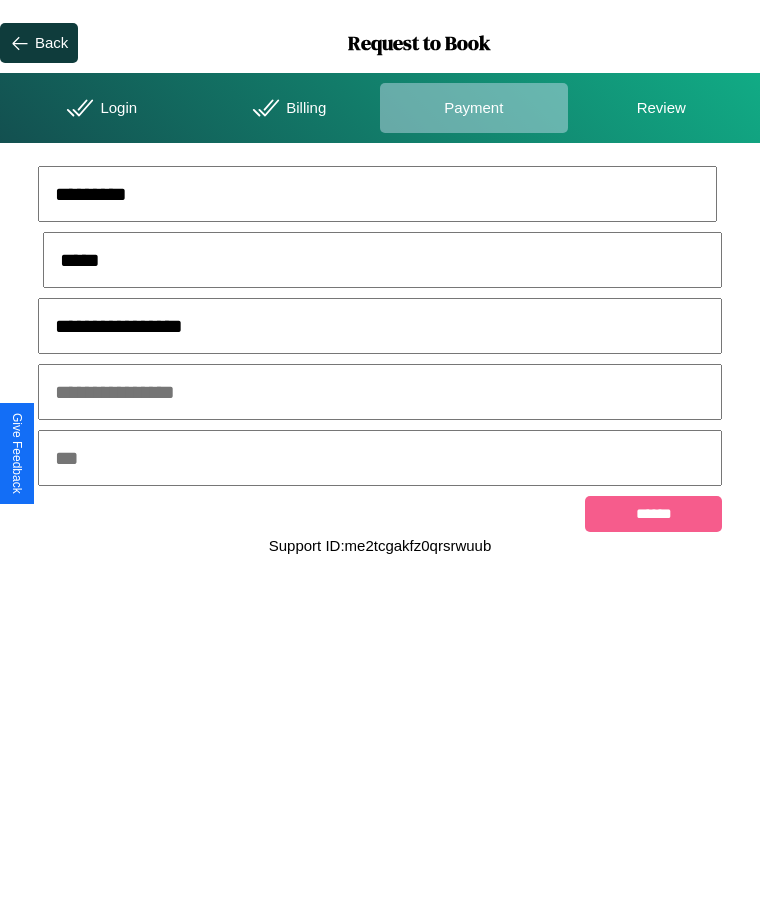 type on "**********" 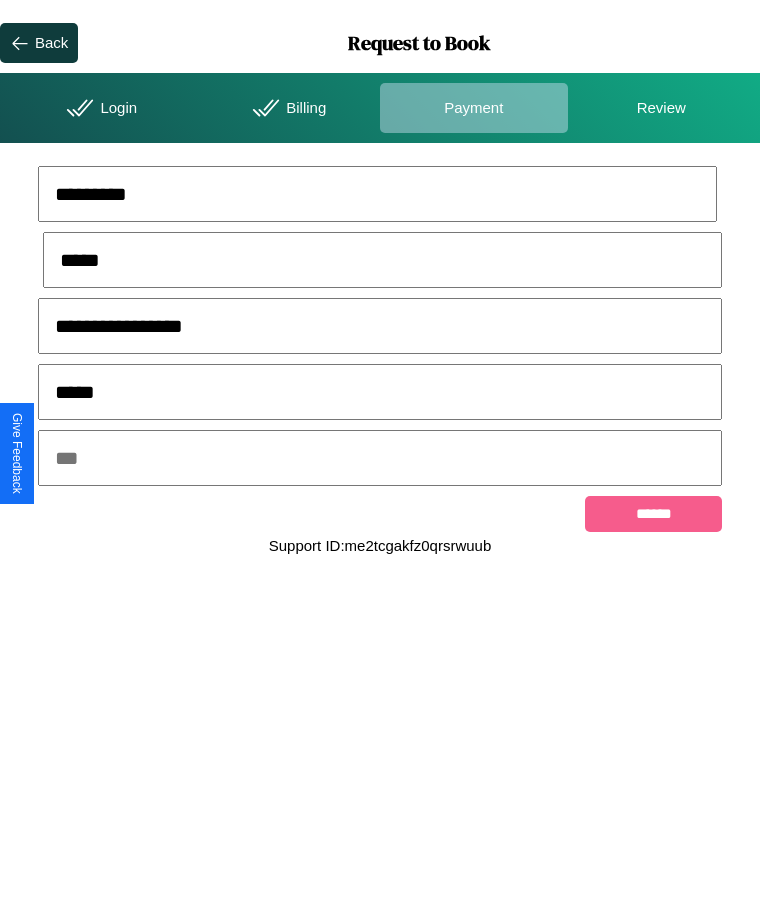 type on "*****" 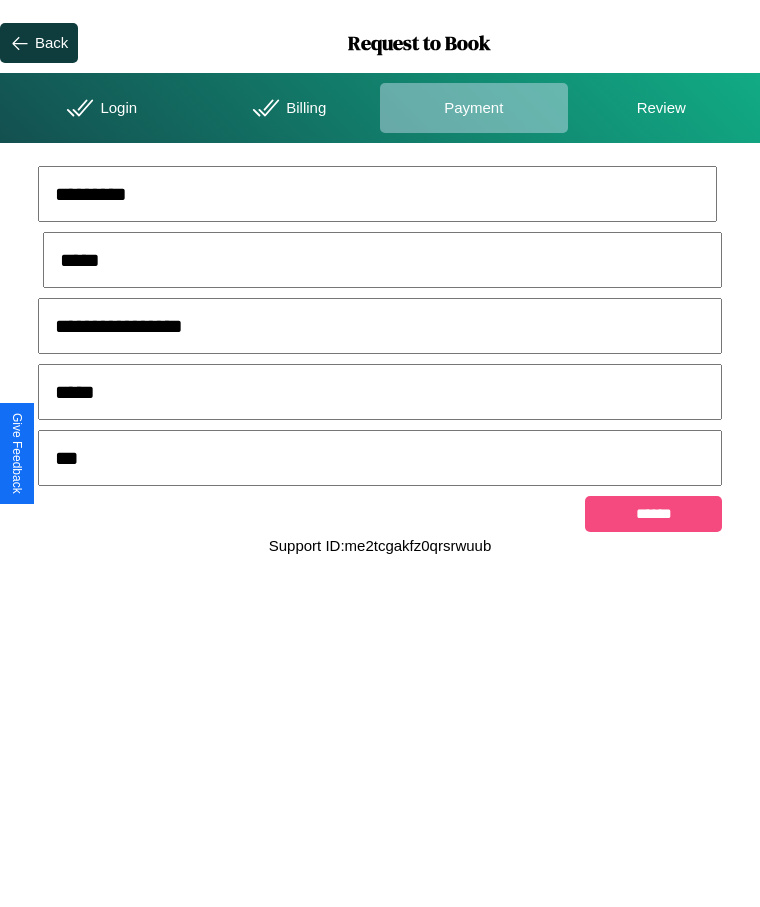 type on "***" 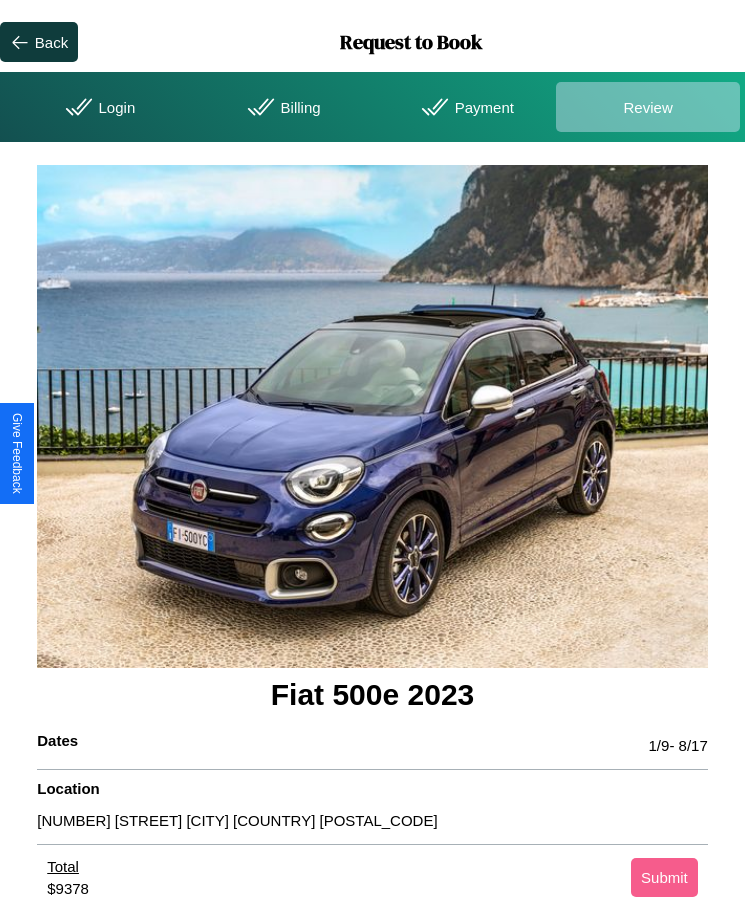 scroll, scrollTop: 2, scrollLeft: 0, axis: vertical 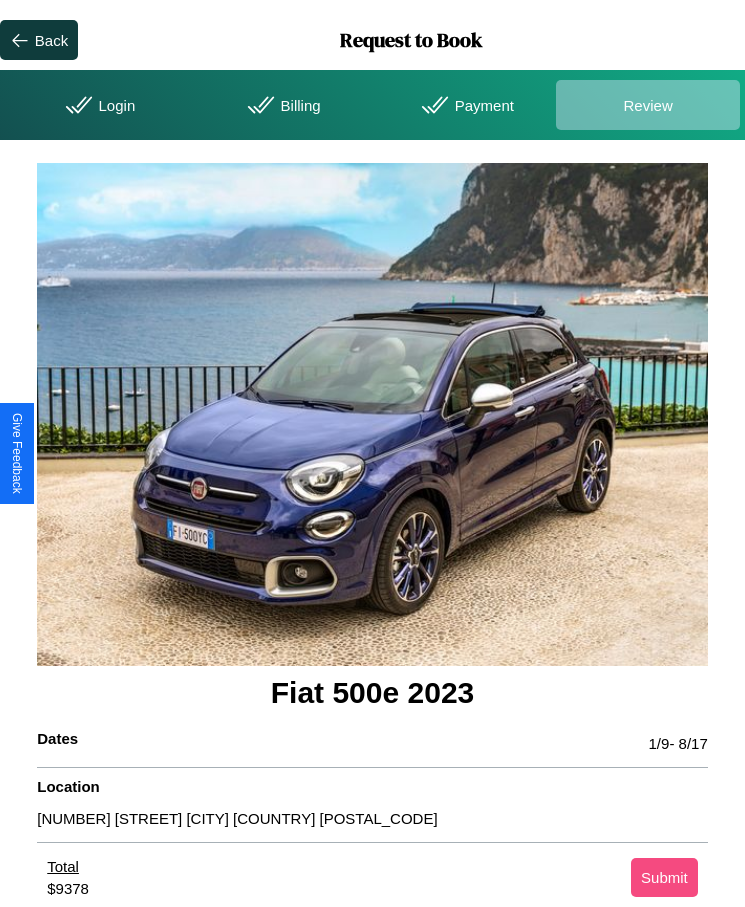 click on "Submit" at bounding box center [664, 877] 